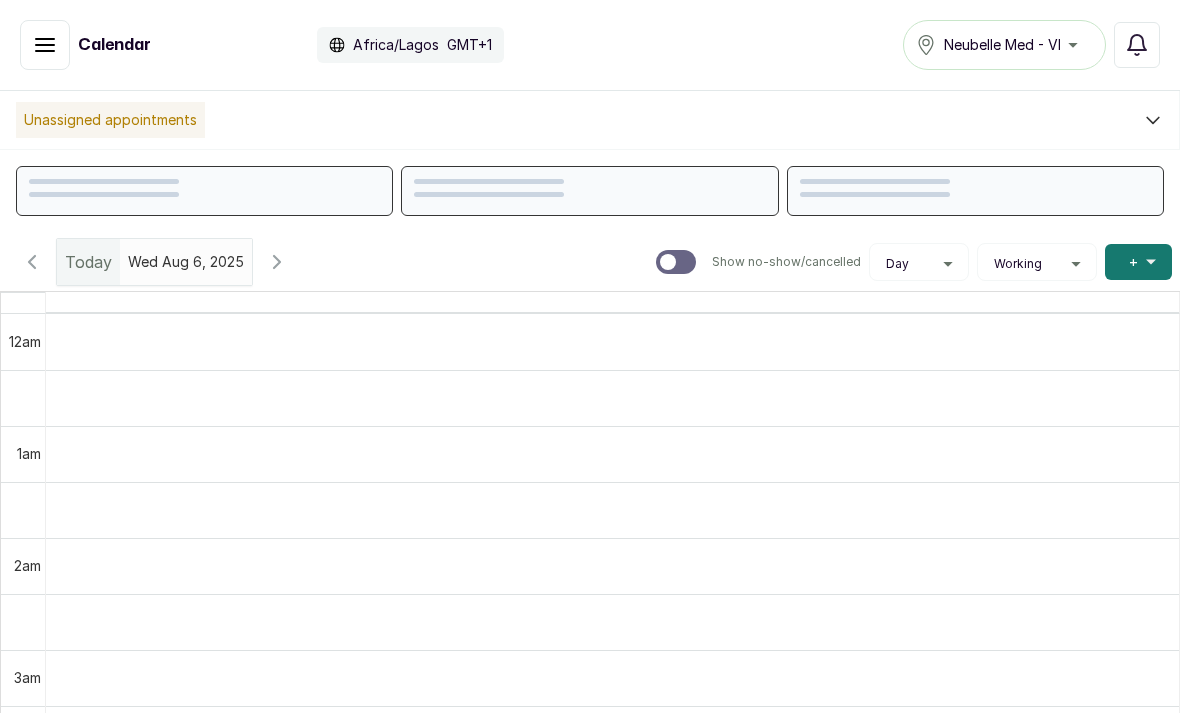 scroll, scrollTop: 11, scrollLeft: 0, axis: vertical 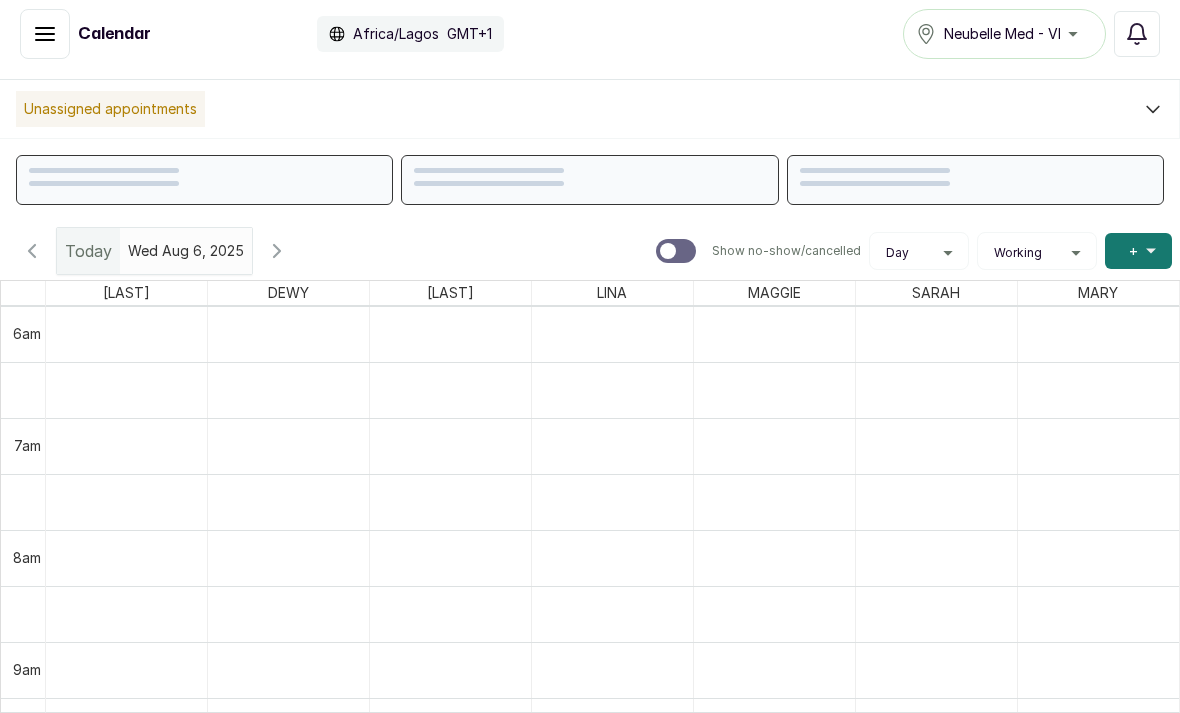 click at bounding box center (612, 390) 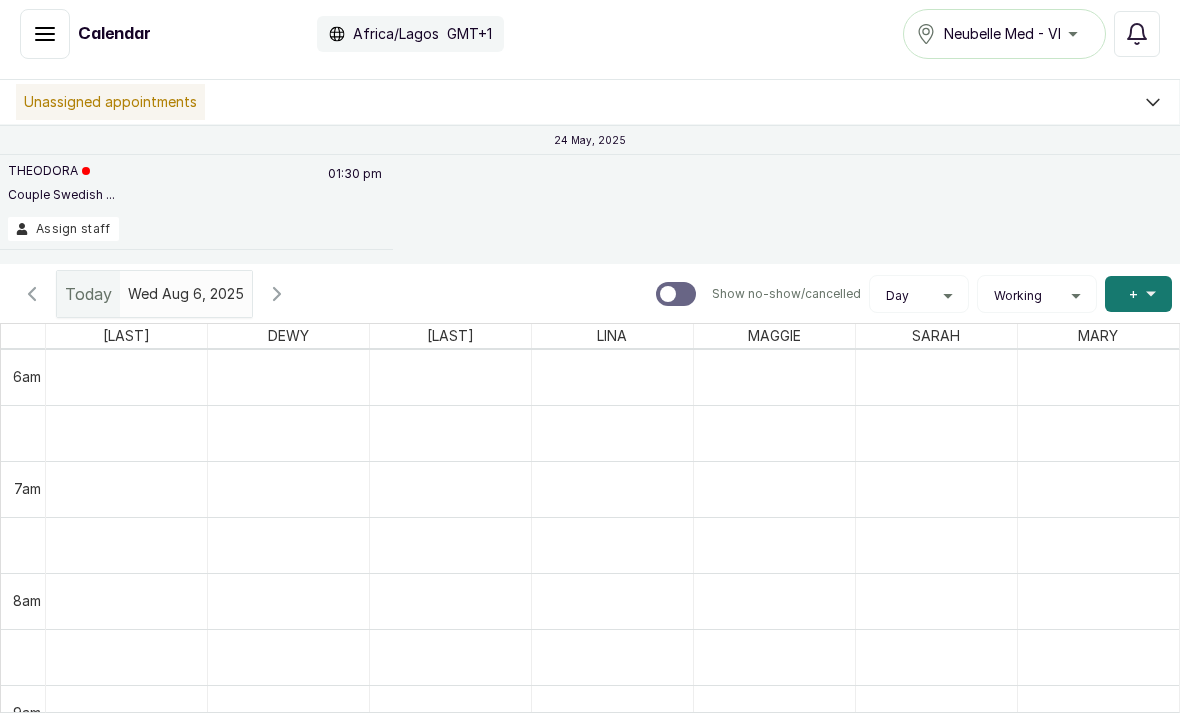 scroll, scrollTop: 1269, scrollLeft: 0, axis: vertical 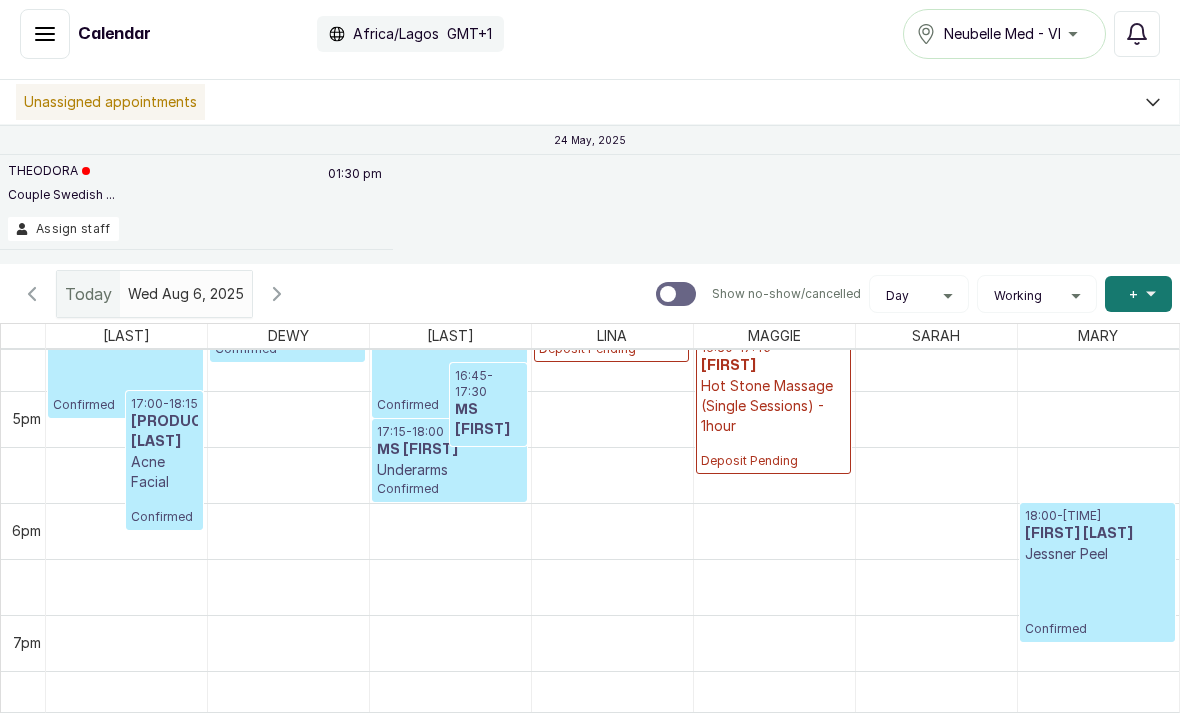 click at bounding box center [612, 531] 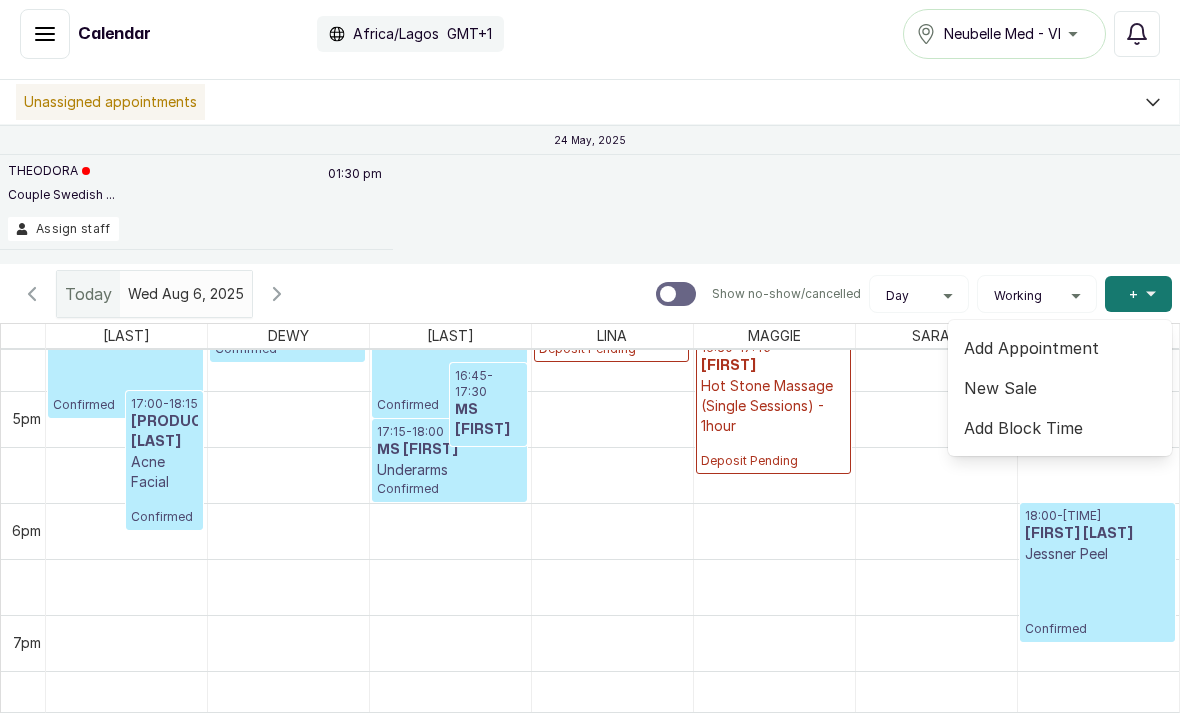 click on "Add Appointment" at bounding box center [1060, 348] 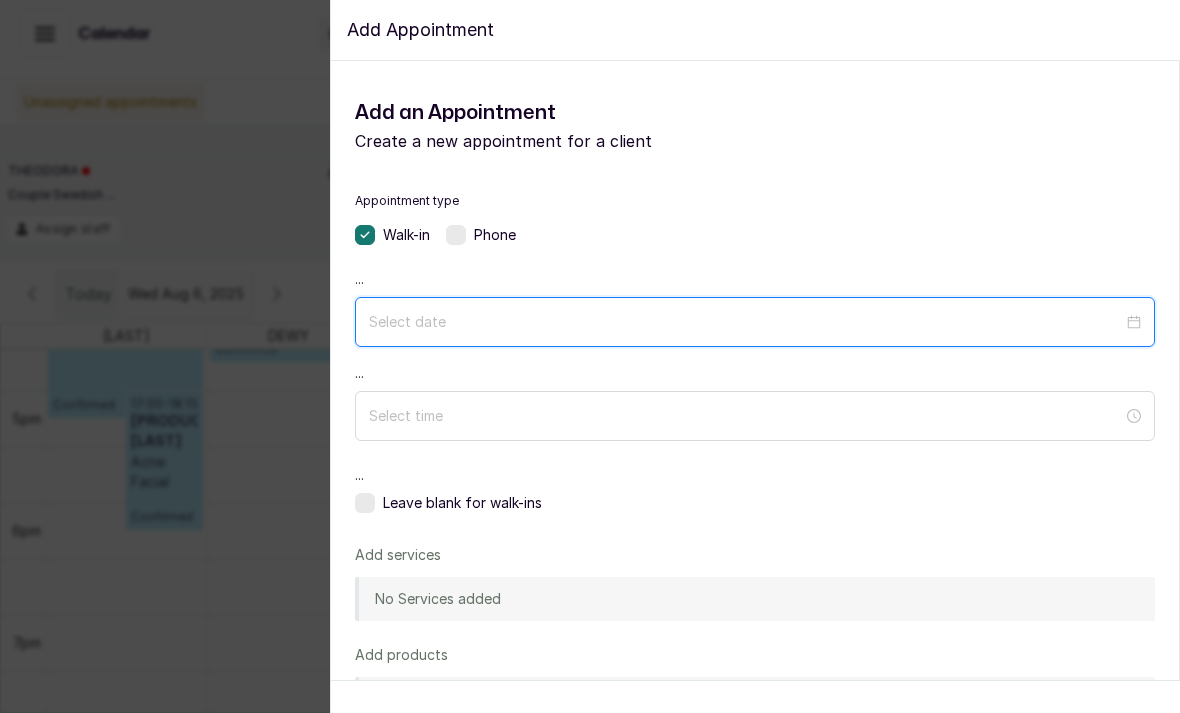 click at bounding box center [746, 322] 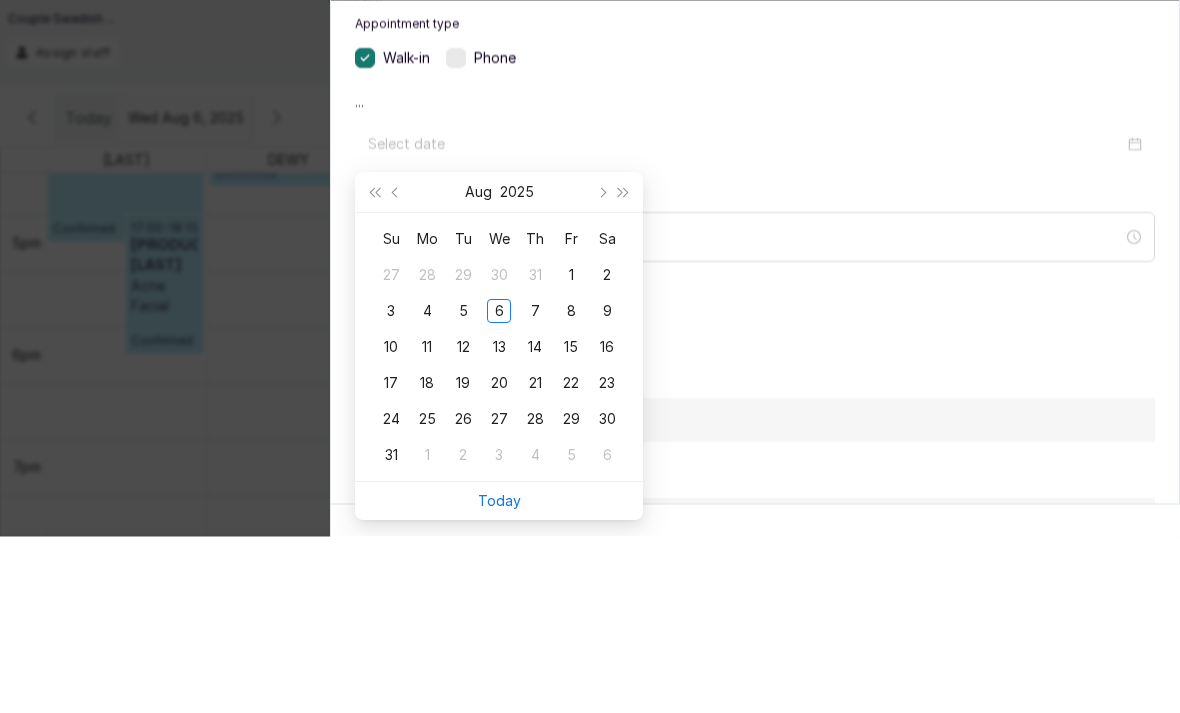 scroll, scrollTop: 78, scrollLeft: 0, axis: vertical 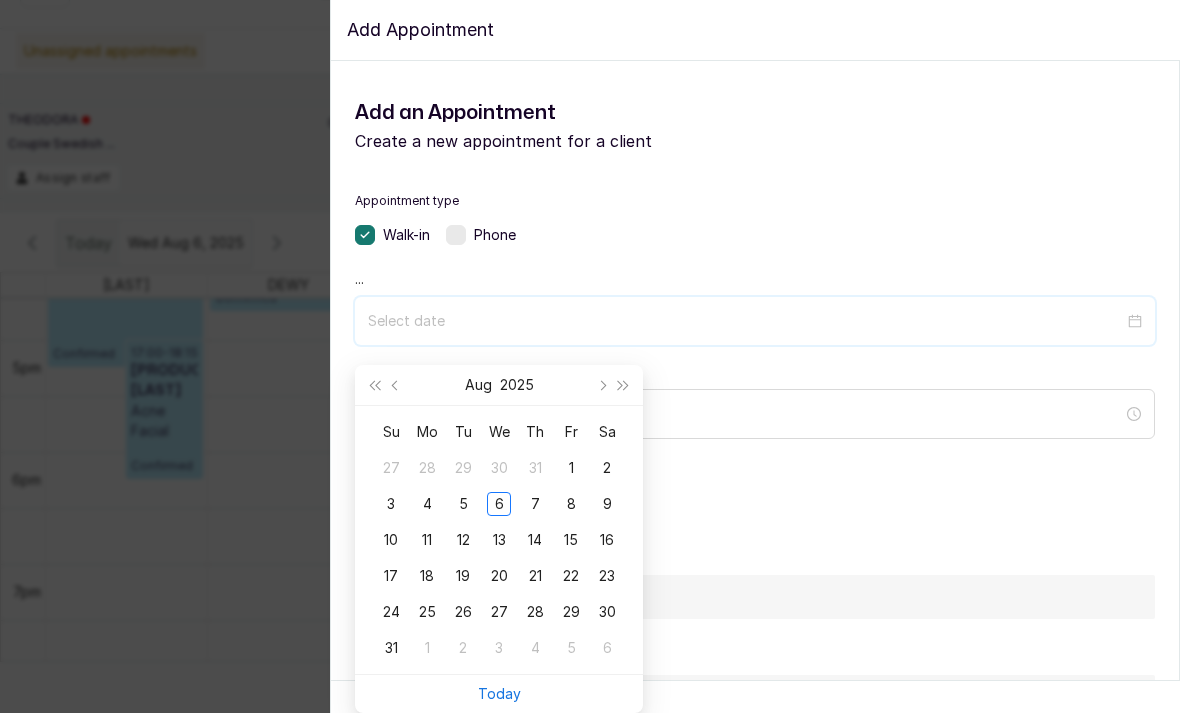 type on "2025/08/06" 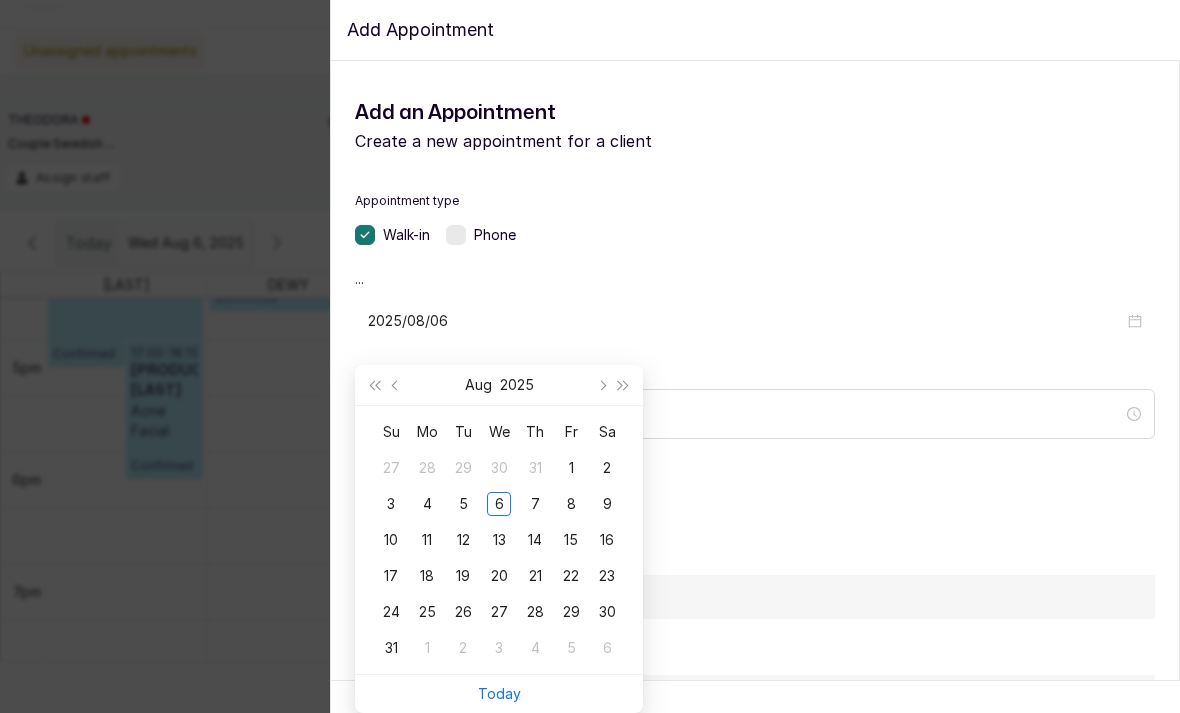 click on "6" at bounding box center [499, 504] 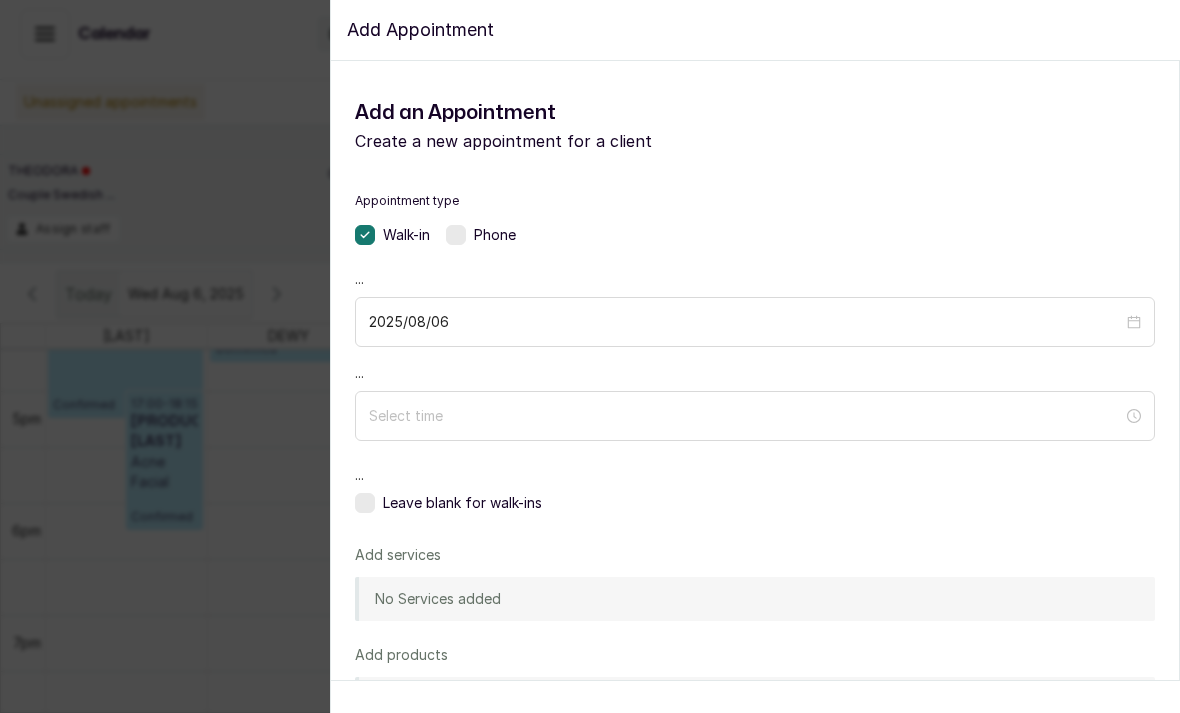 click at bounding box center [755, 416] 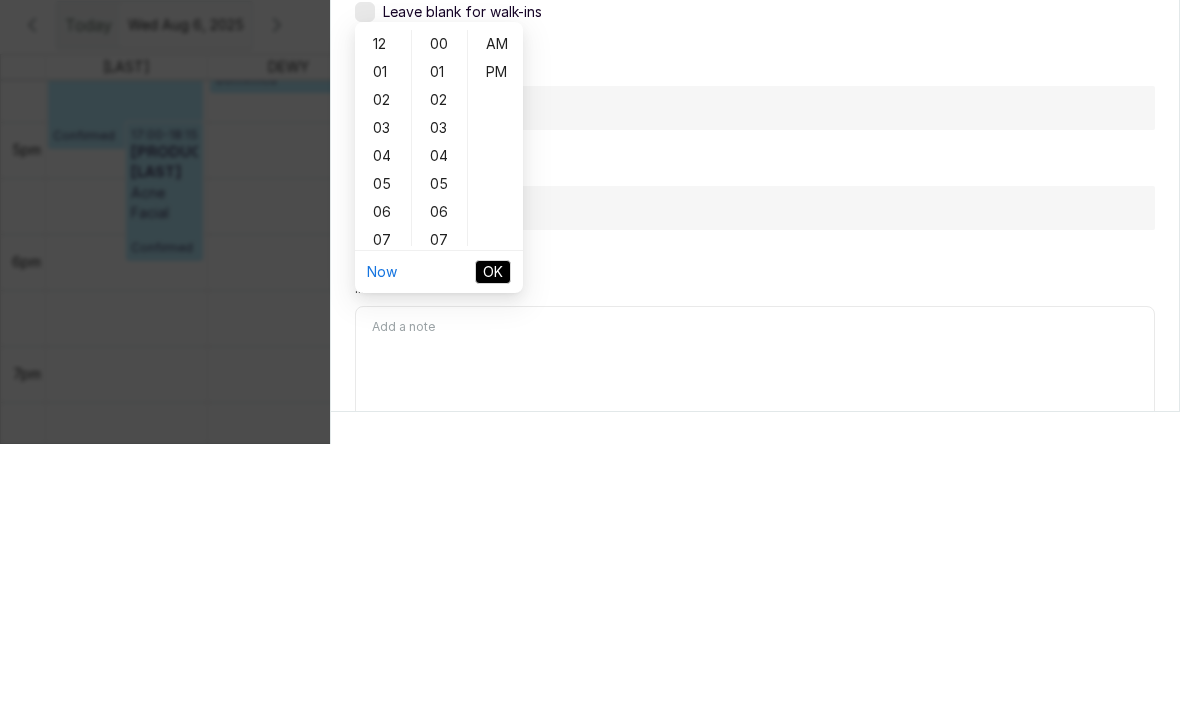 scroll, scrollTop: 219, scrollLeft: 0, axis: vertical 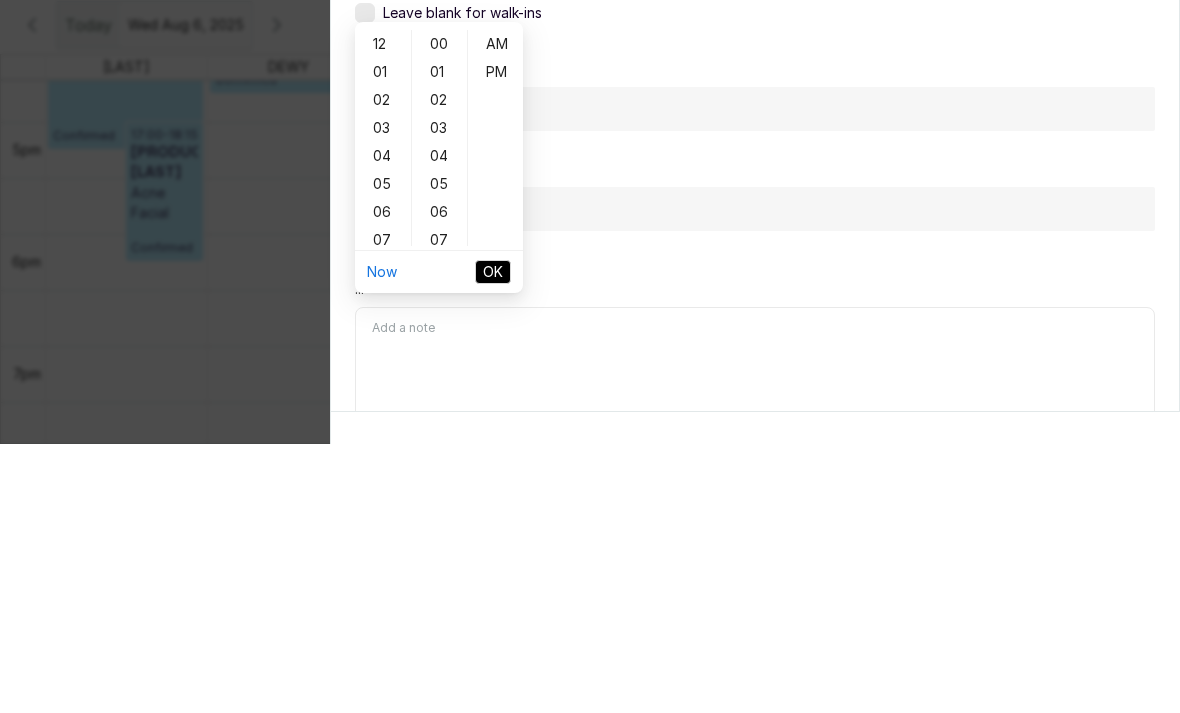 click on "07" at bounding box center [383, 509] 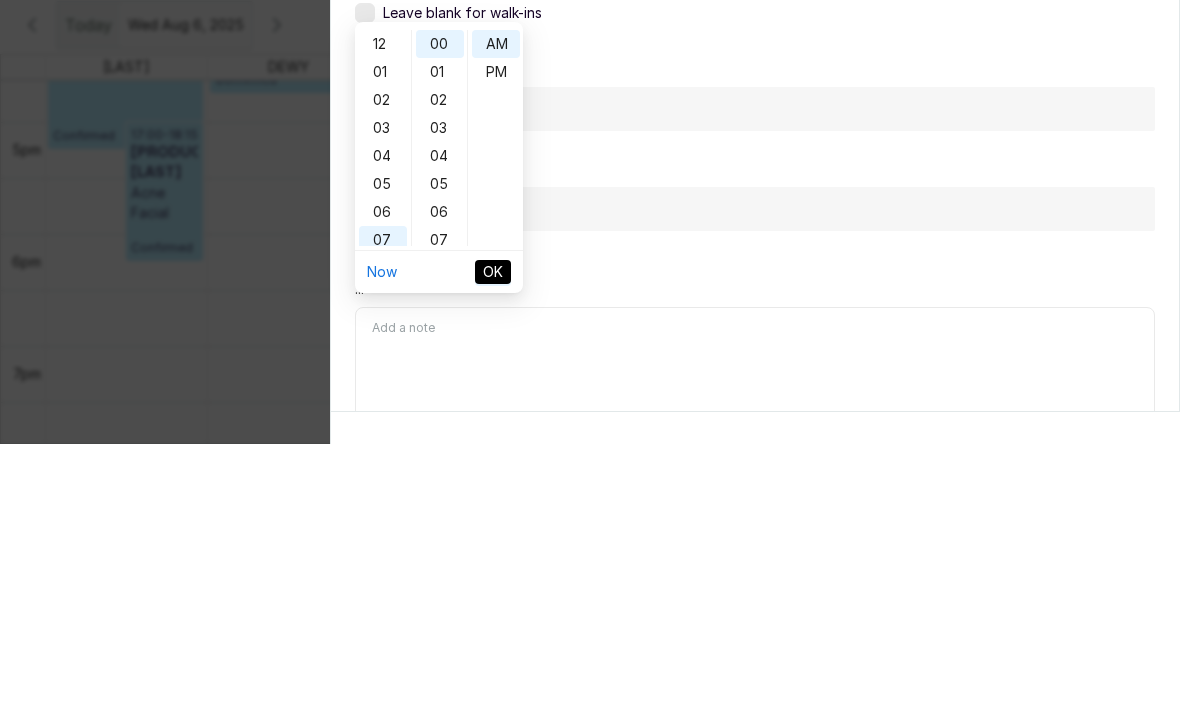 scroll, scrollTop: 120, scrollLeft: 0, axis: vertical 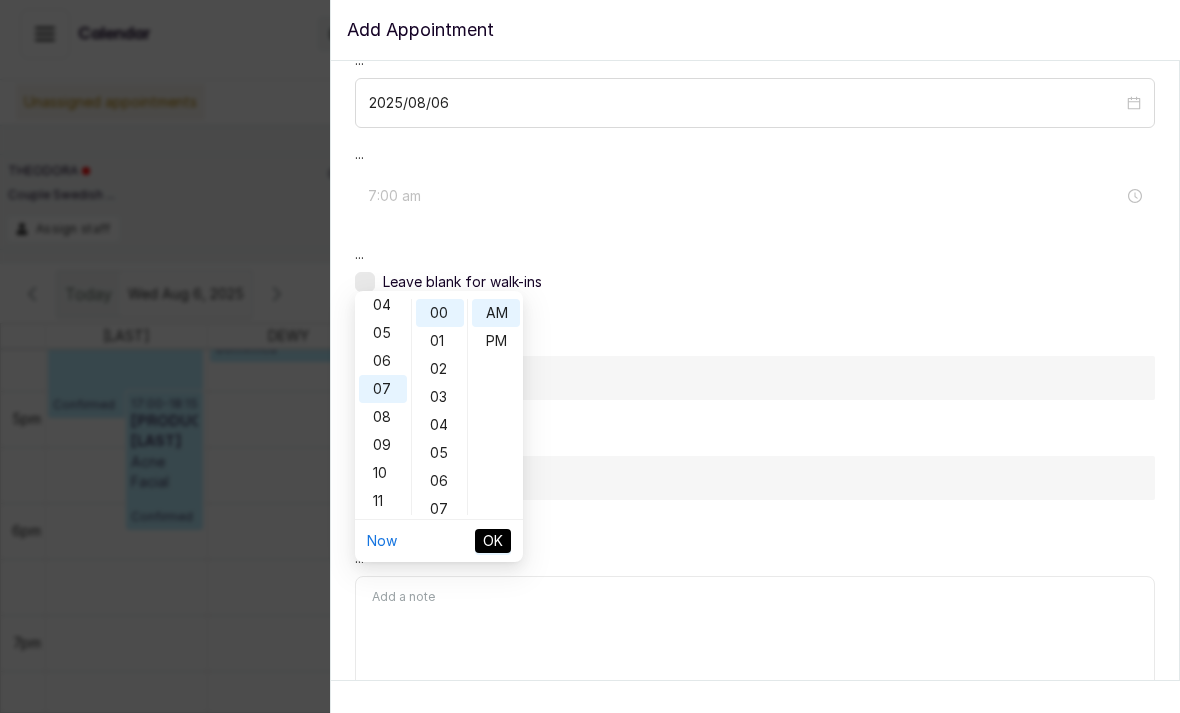 type on "7:00 pm" 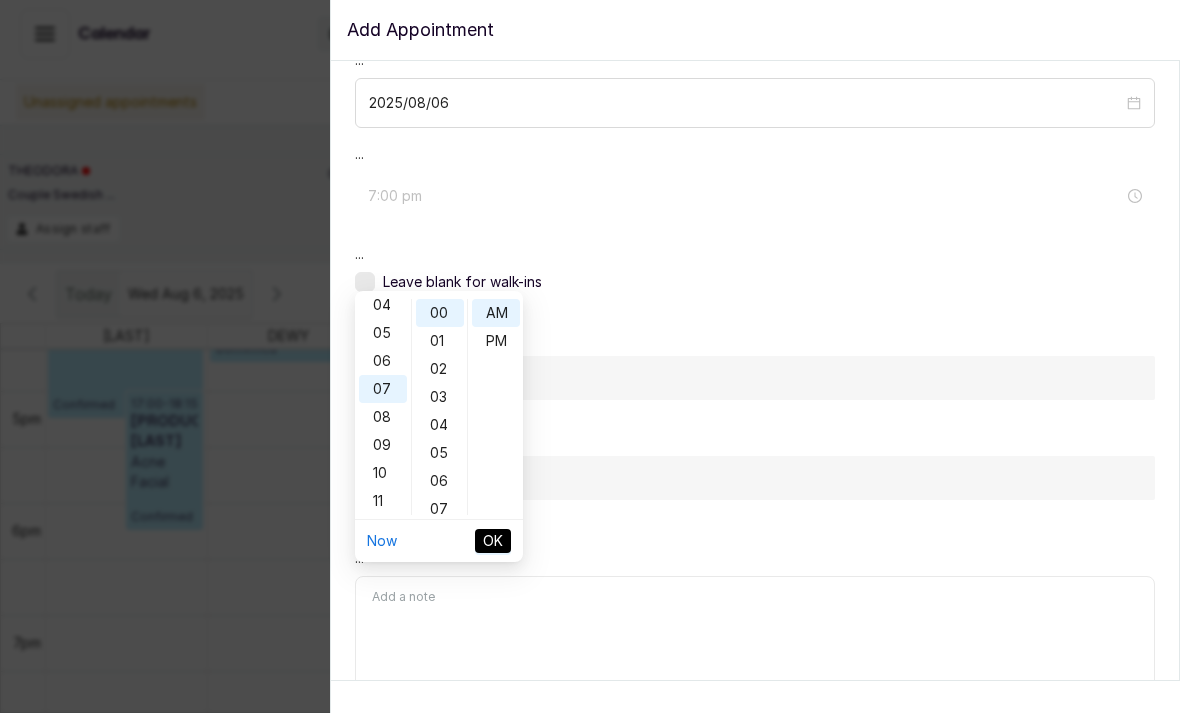 click on "PM" at bounding box center [496, 341] 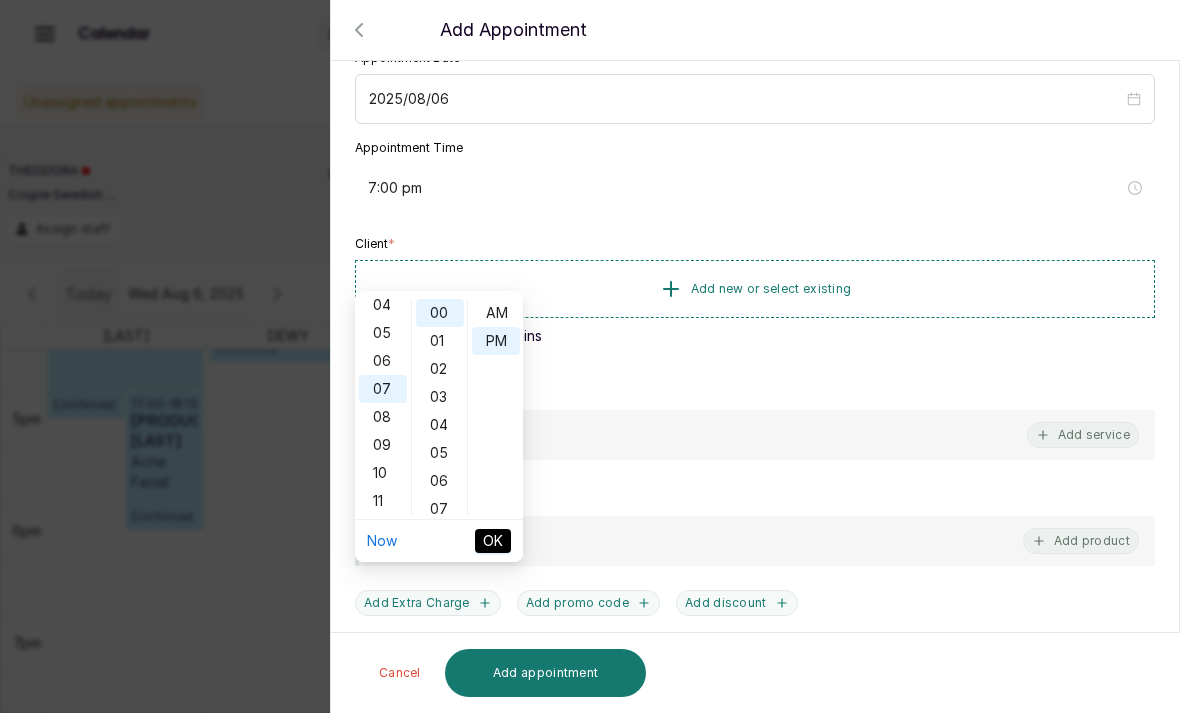 click on "12 01 02 03 04 05 06 07 08 09 10 11 00 01 02 03 04 05 06 07 08 09 10 11 12 13 14 15 16 17 18 19 20 21 22 23 24 25 26 27 28 29 30 31 32 33 34 35 36 37 38 39 40 41 42 43 44 45 46 47 48 49 50 51 52 53 54 55 56 57 58 59 AM PM" at bounding box center [439, 407] 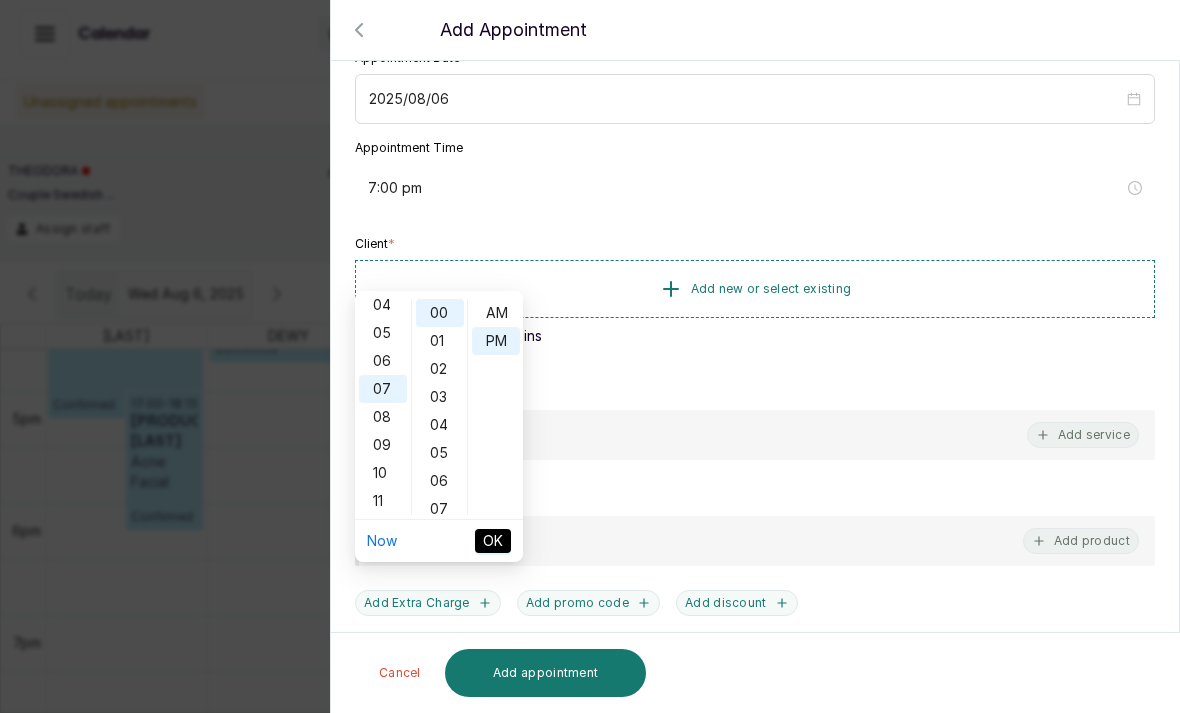 click on "OK" at bounding box center [493, 541] 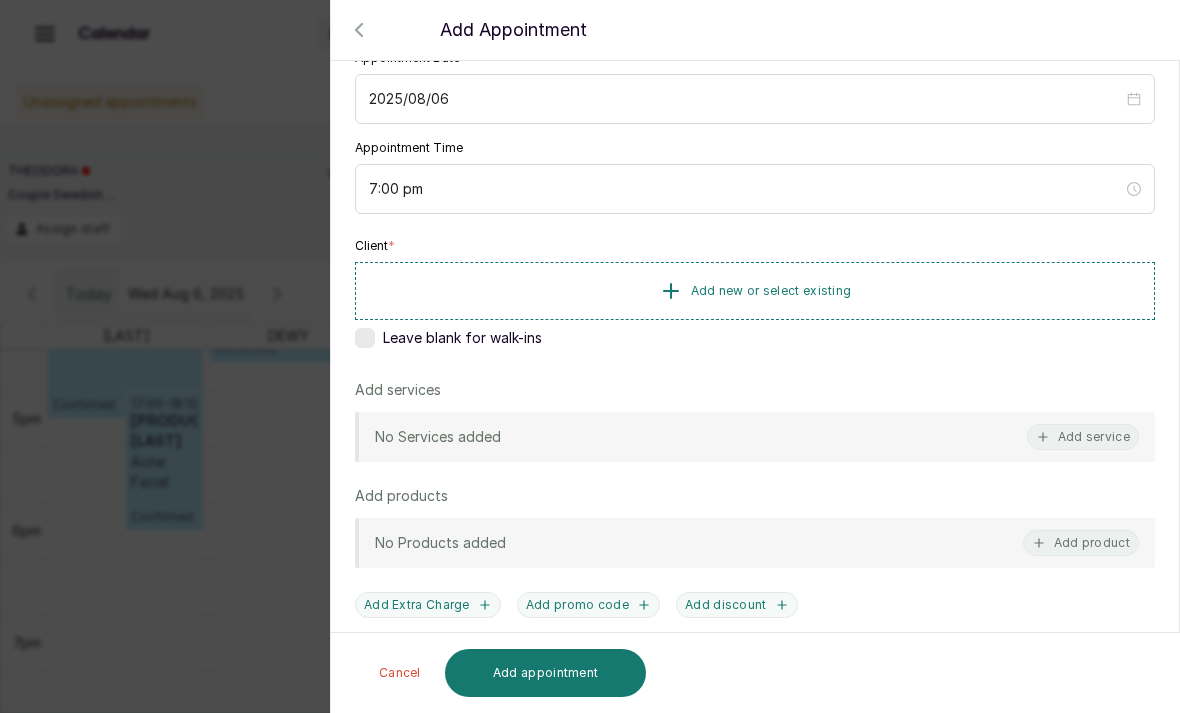 click on "Add new or select existing" at bounding box center [755, 291] 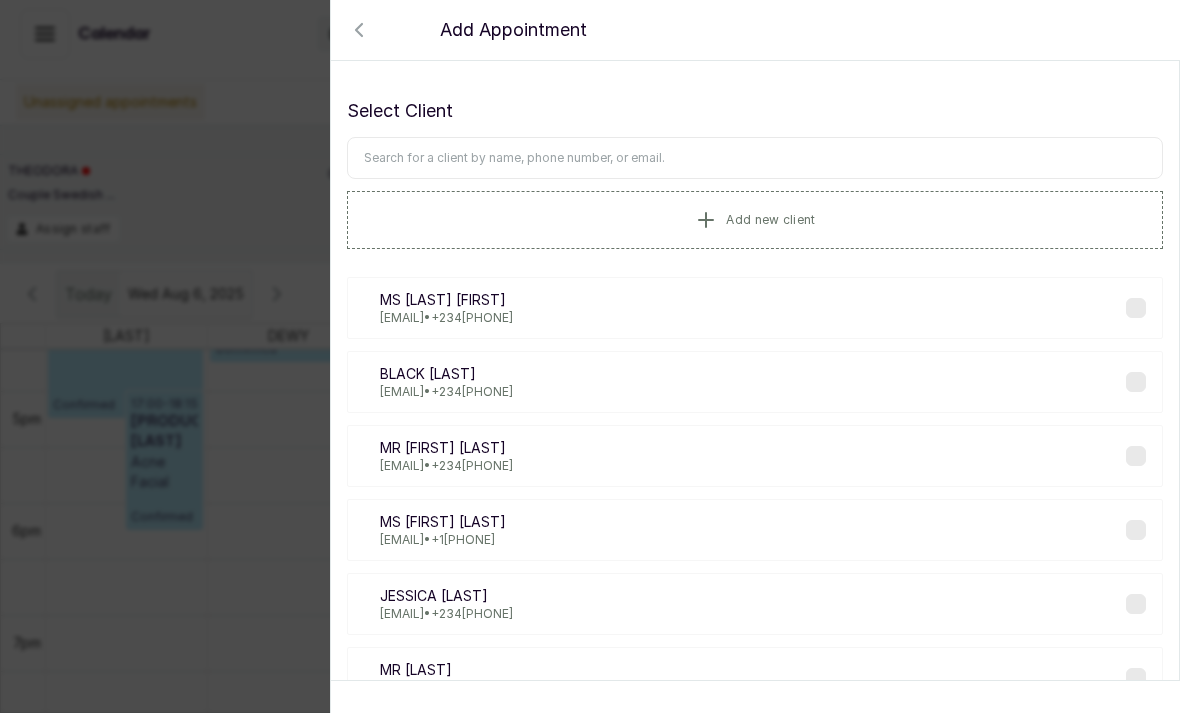 scroll, scrollTop: 0, scrollLeft: 0, axis: both 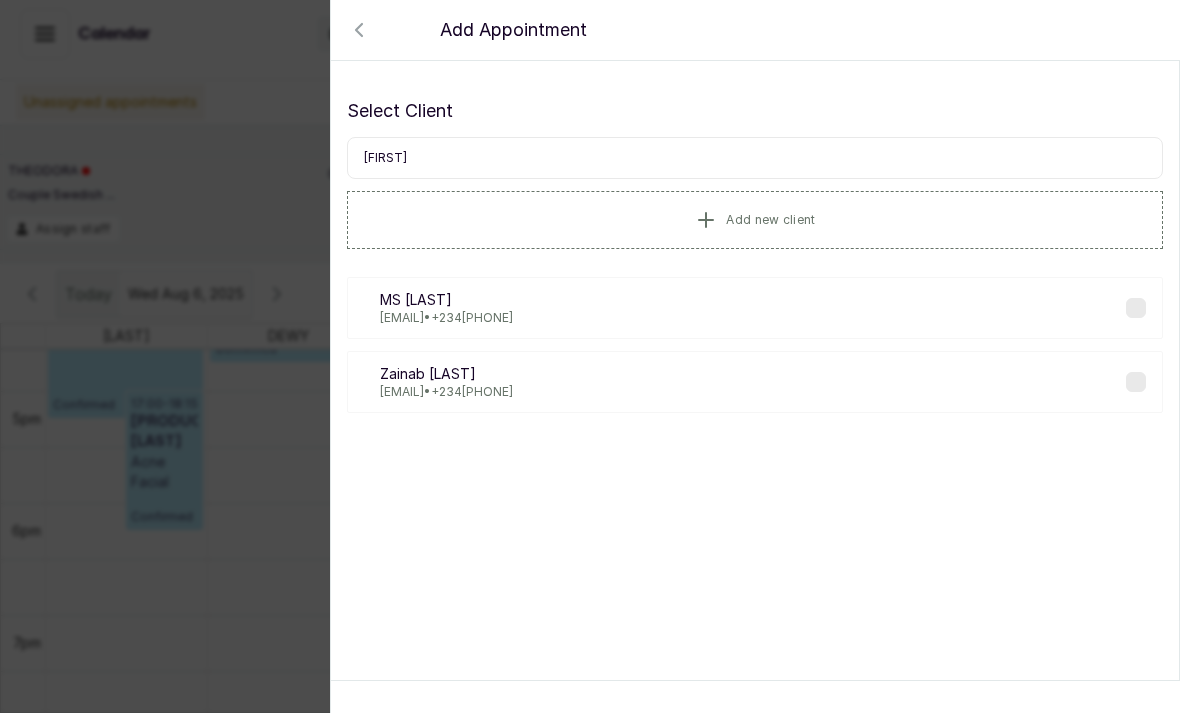 click on "[FIRST]" at bounding box center [755, 158] 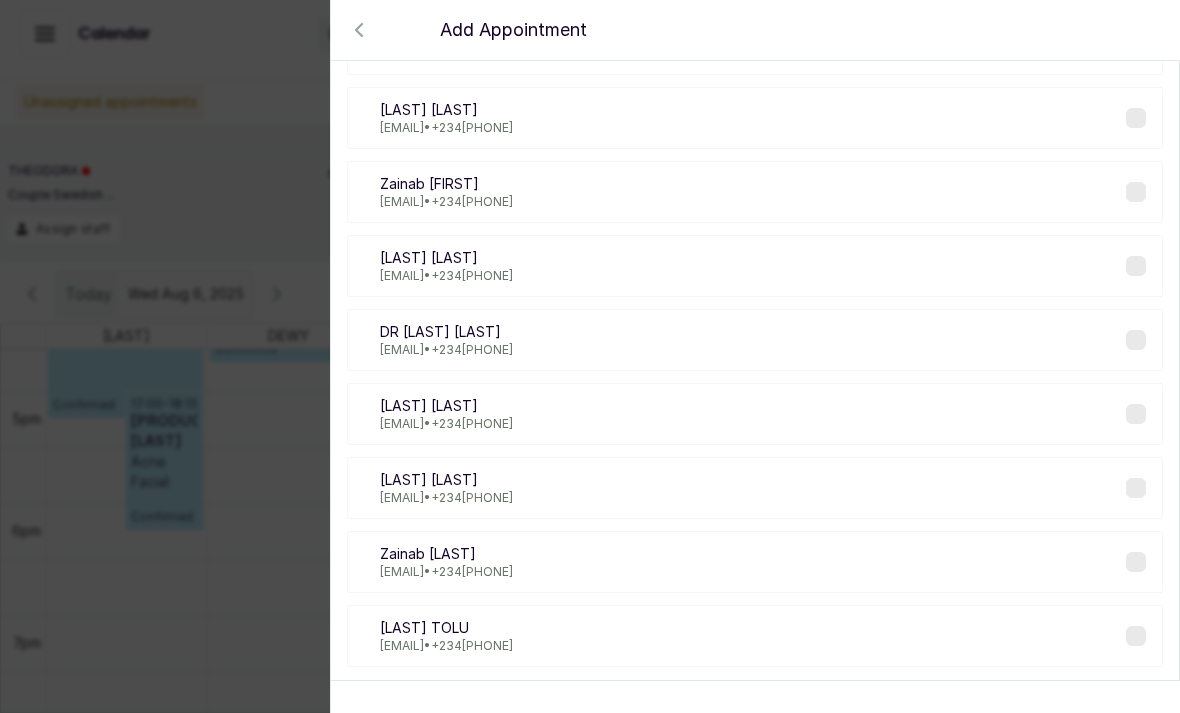 scroll, scrollTop: 338, scrollLeft: 0, axis: vertical 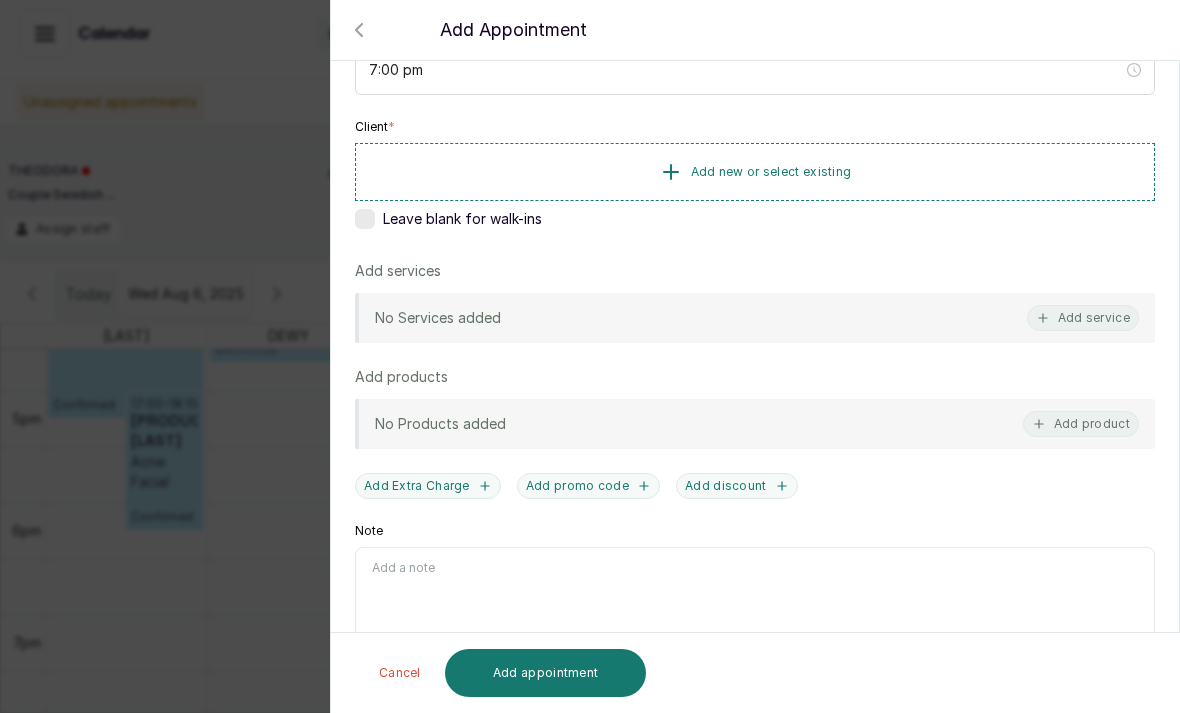 click on "Add new or select existing" at bounding box center [771, 172] 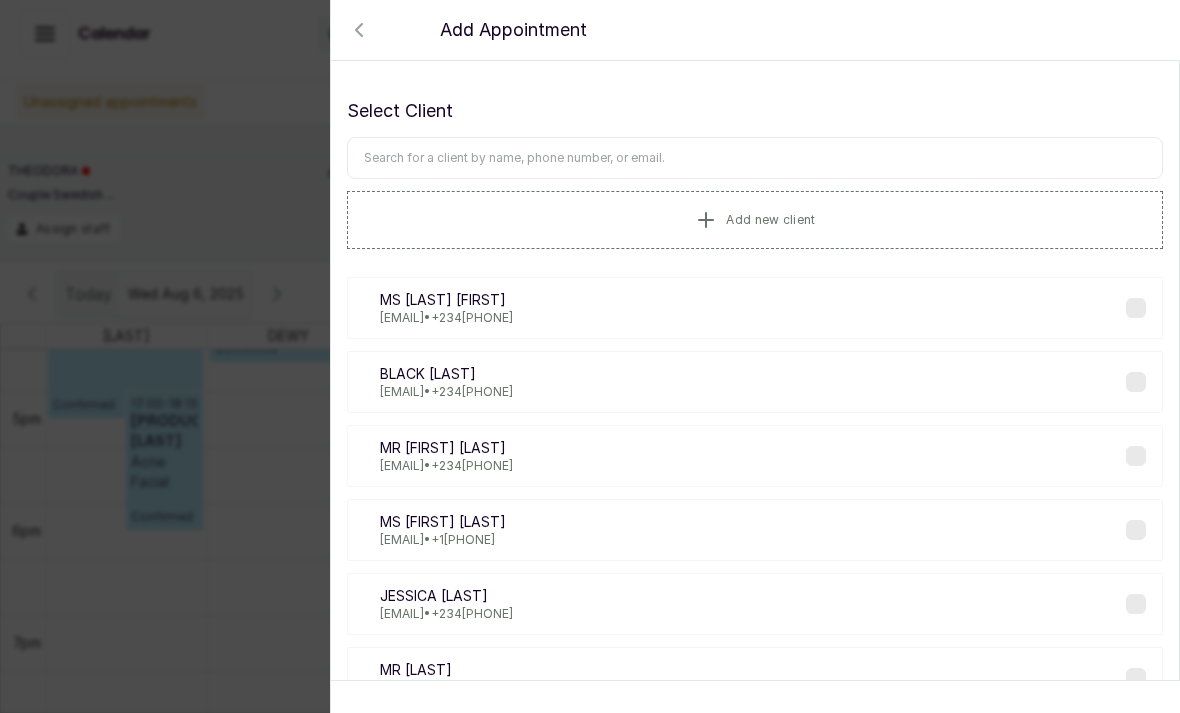 scroll, scrollTop: 0, scrollLeft: 0, axis: both 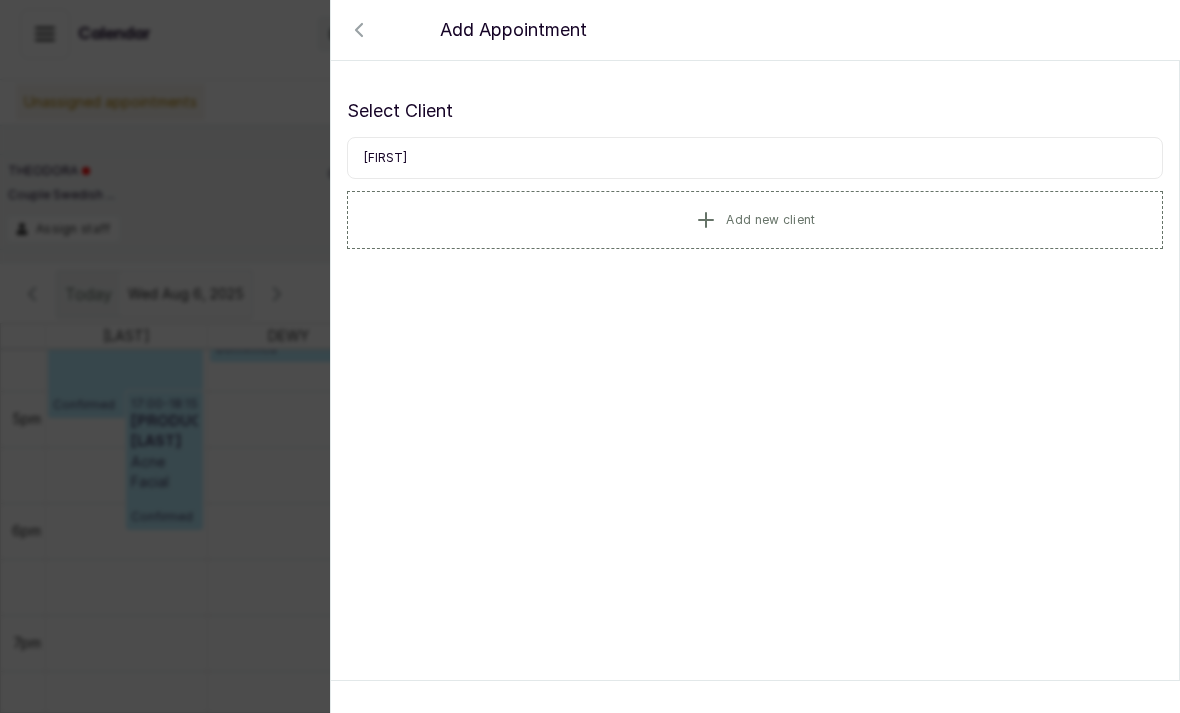 click on "[FIRST]" at bounding box center (755, 158) 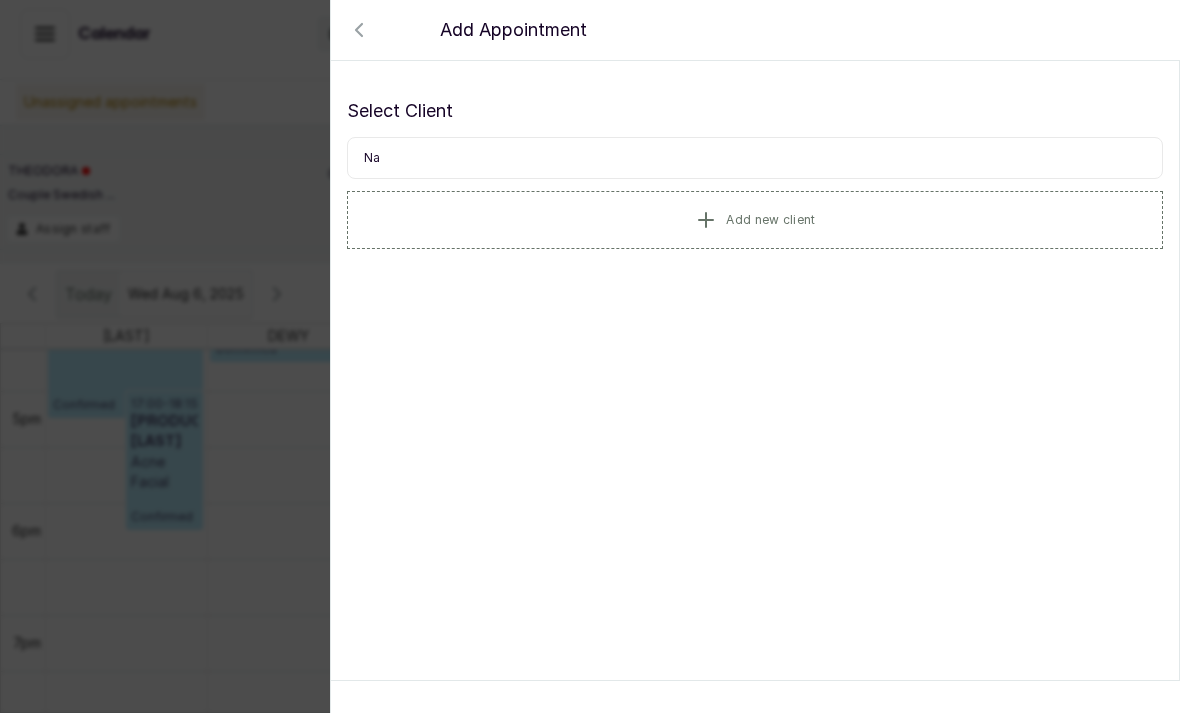 type on "N" 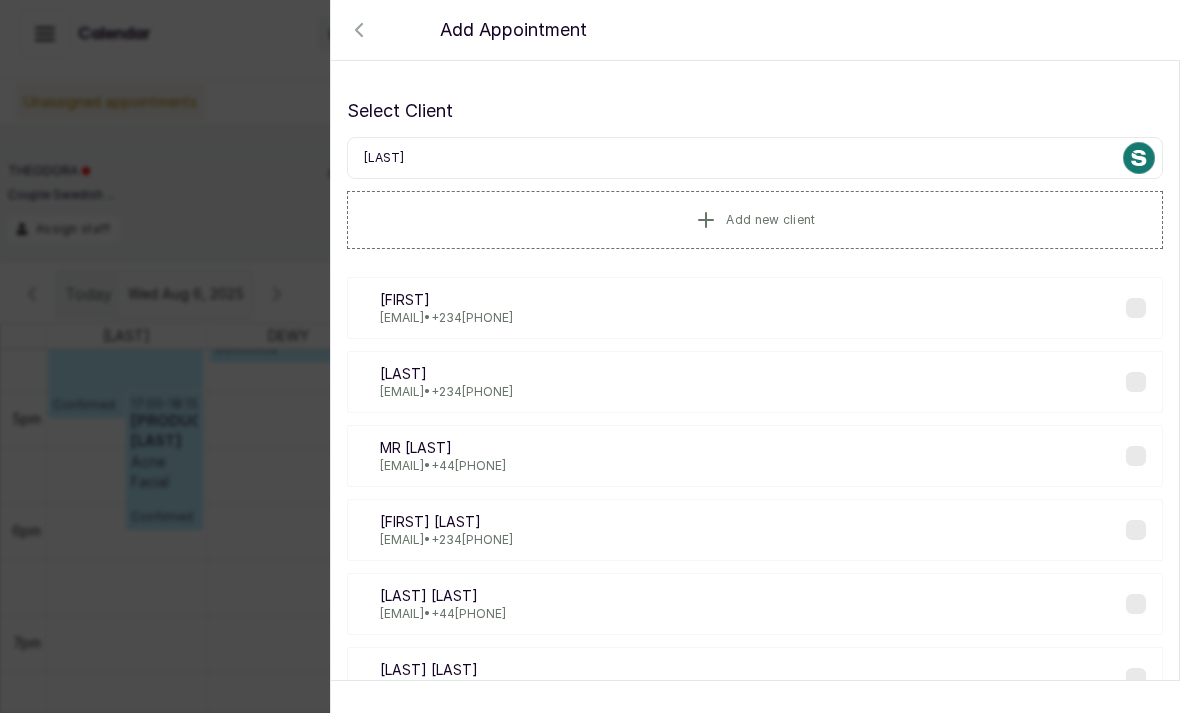 type on "[LAST]" 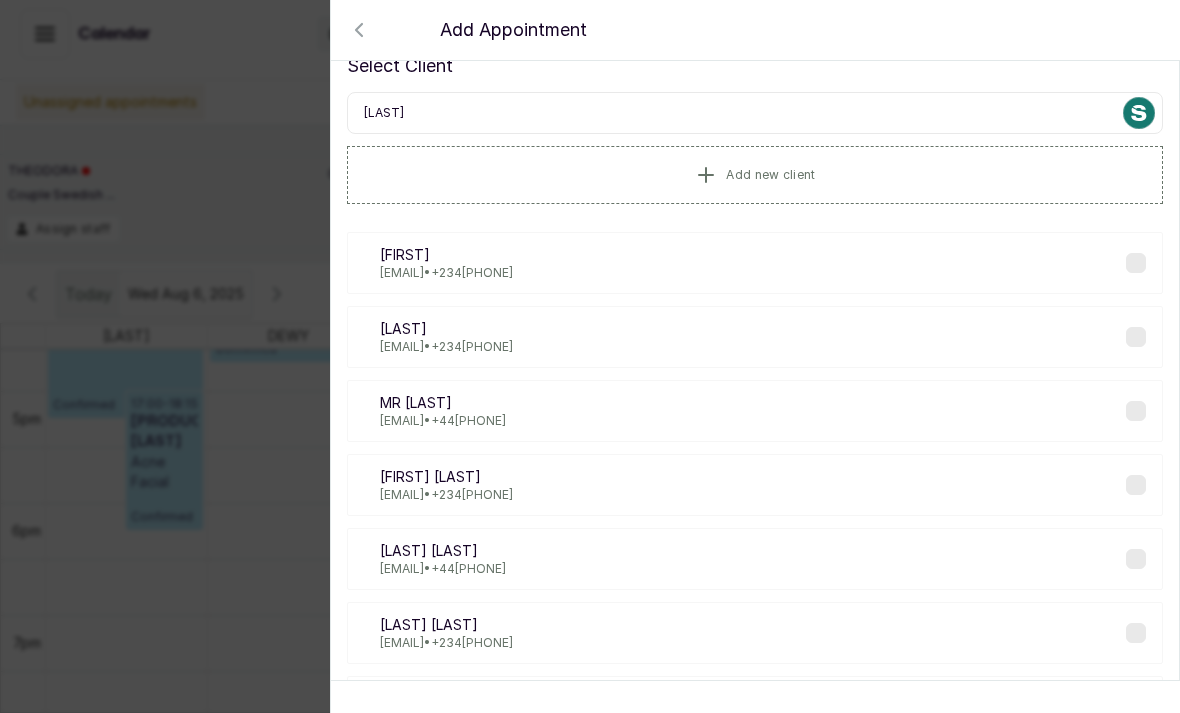 scroll, scrollTop: 74, scrollLeft: 0, axis: vertical 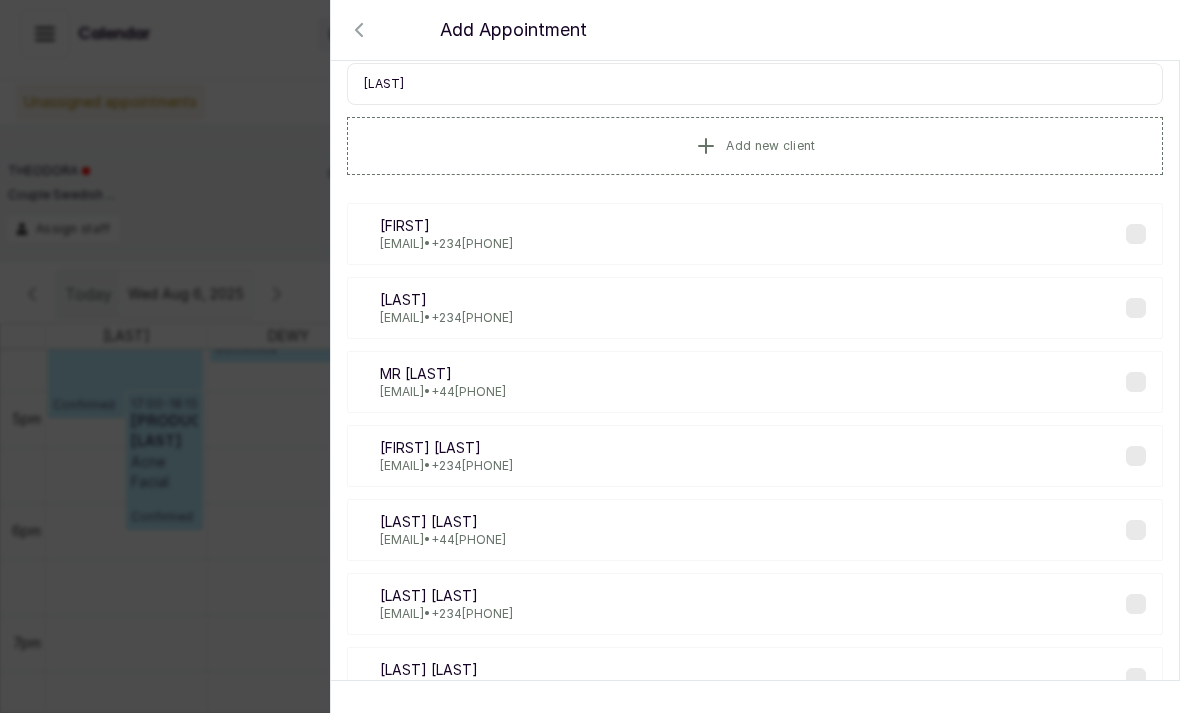 click on "As [FIRST] [LAST] [EMAIL] [PHONE]" at bounding box center (755, 234) 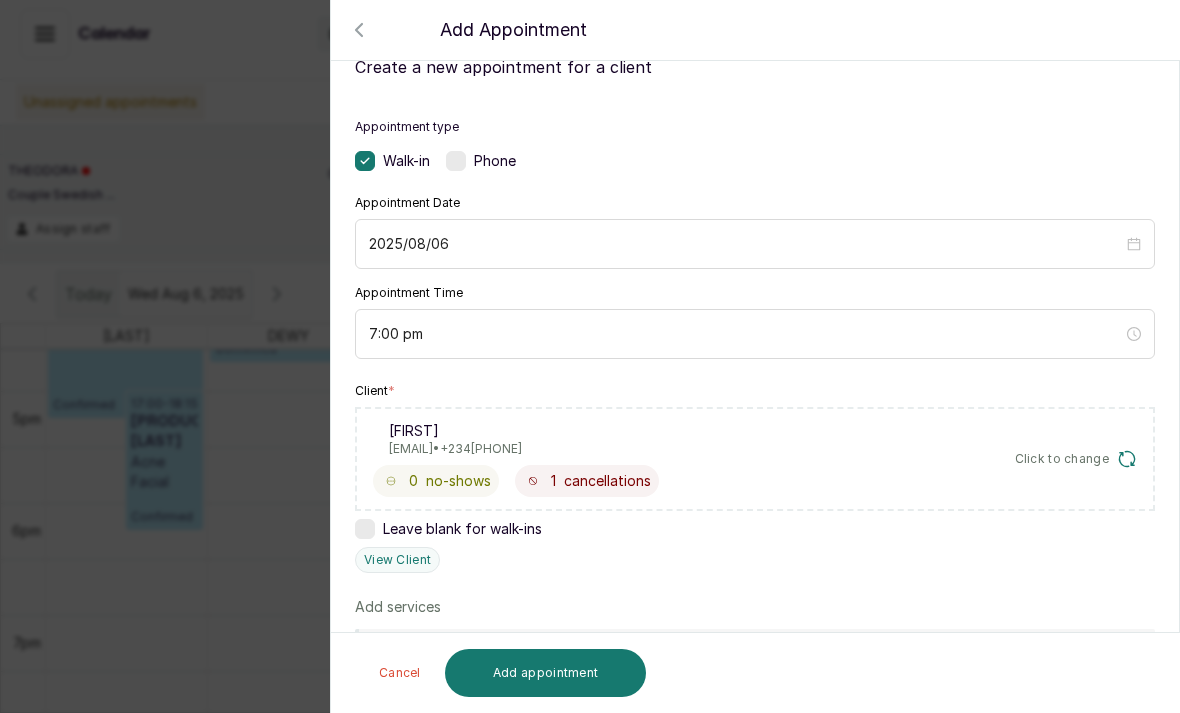click on "Click to change" at bounding box center (1076, 459) 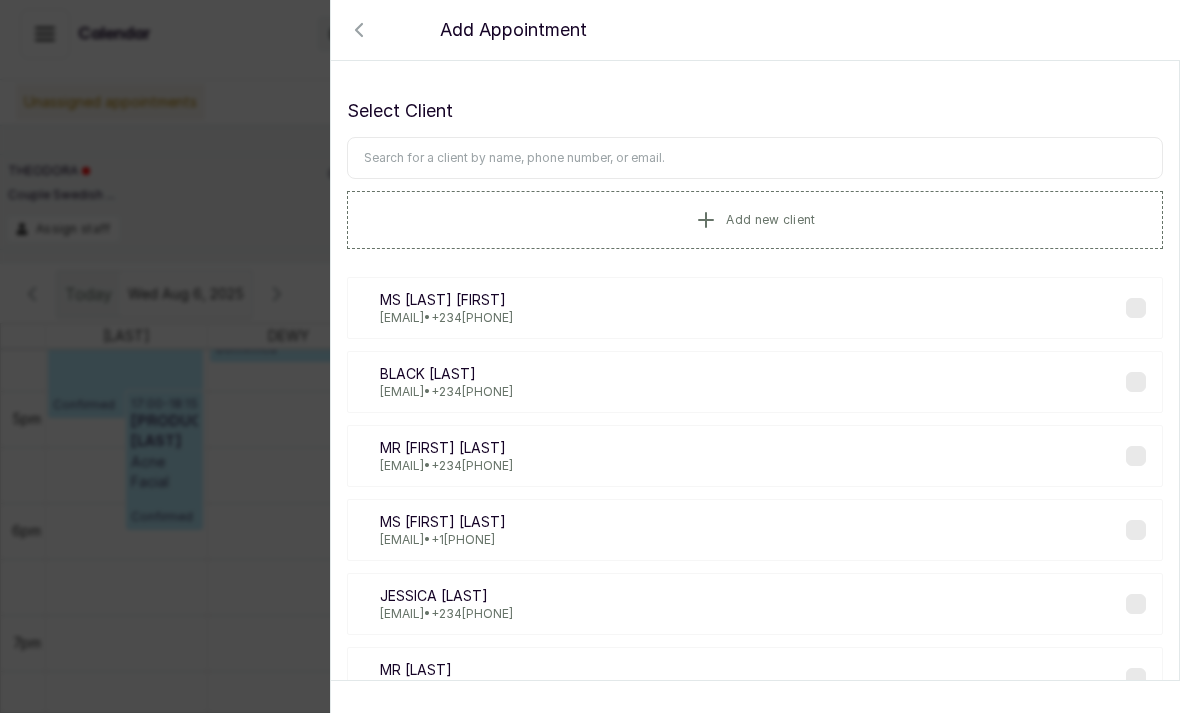 scroll, scrollTop: 0, scrollLeft: 0, axis: both 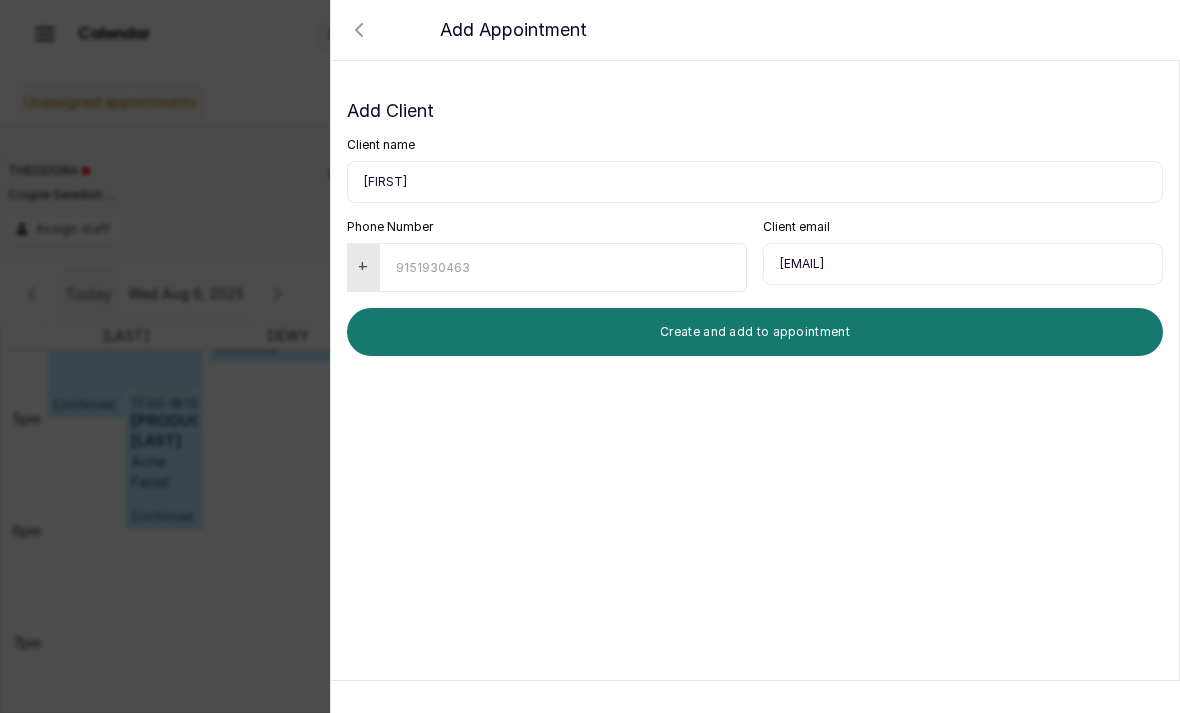 type 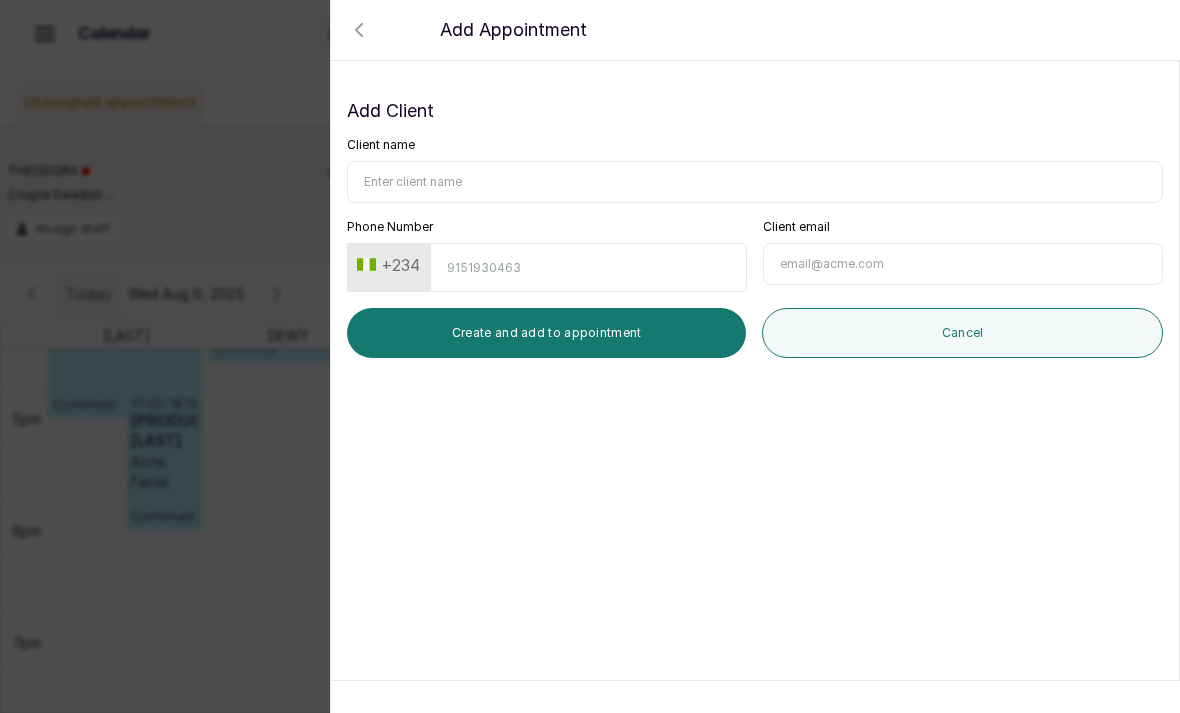 click 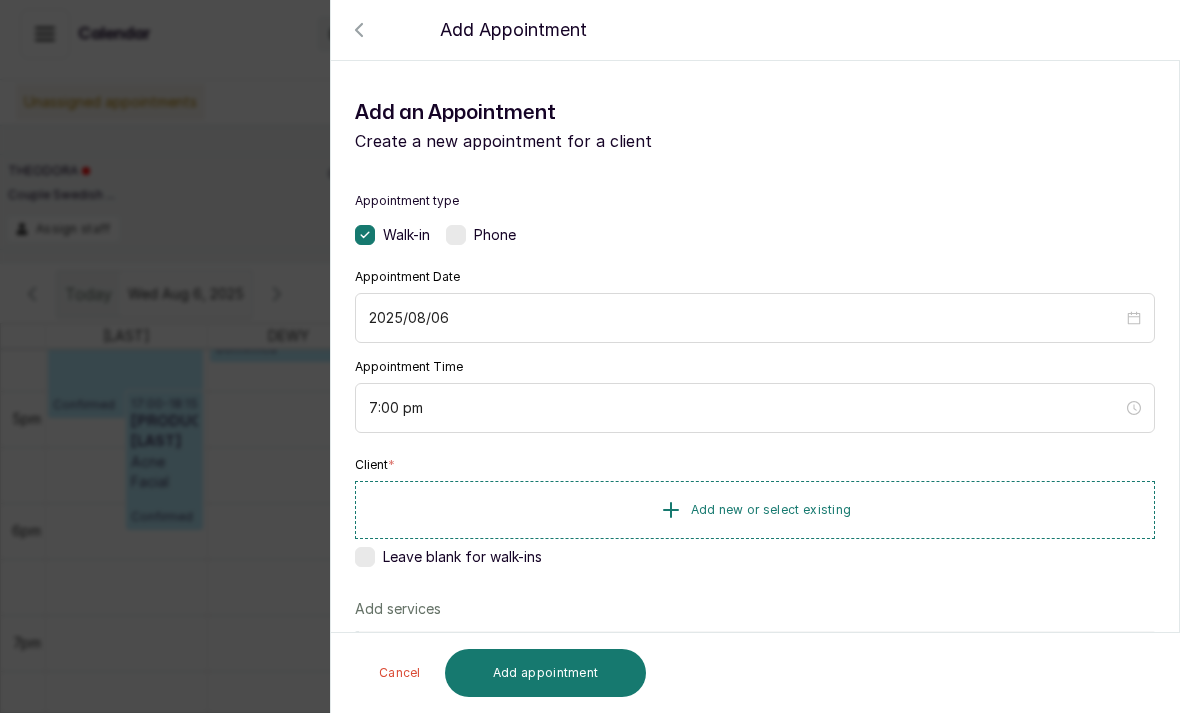 click on "Add new or select existing" at bounding box center (771, 510) 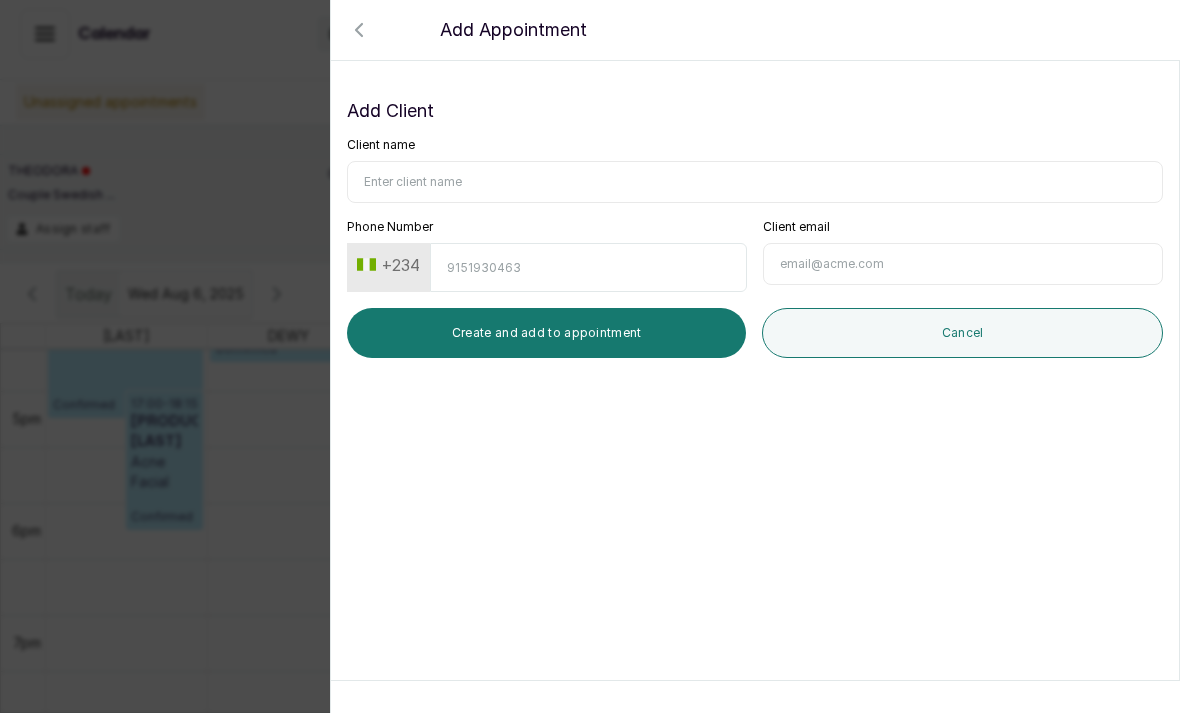 click on "Client name" at bounding box center (755, 182) 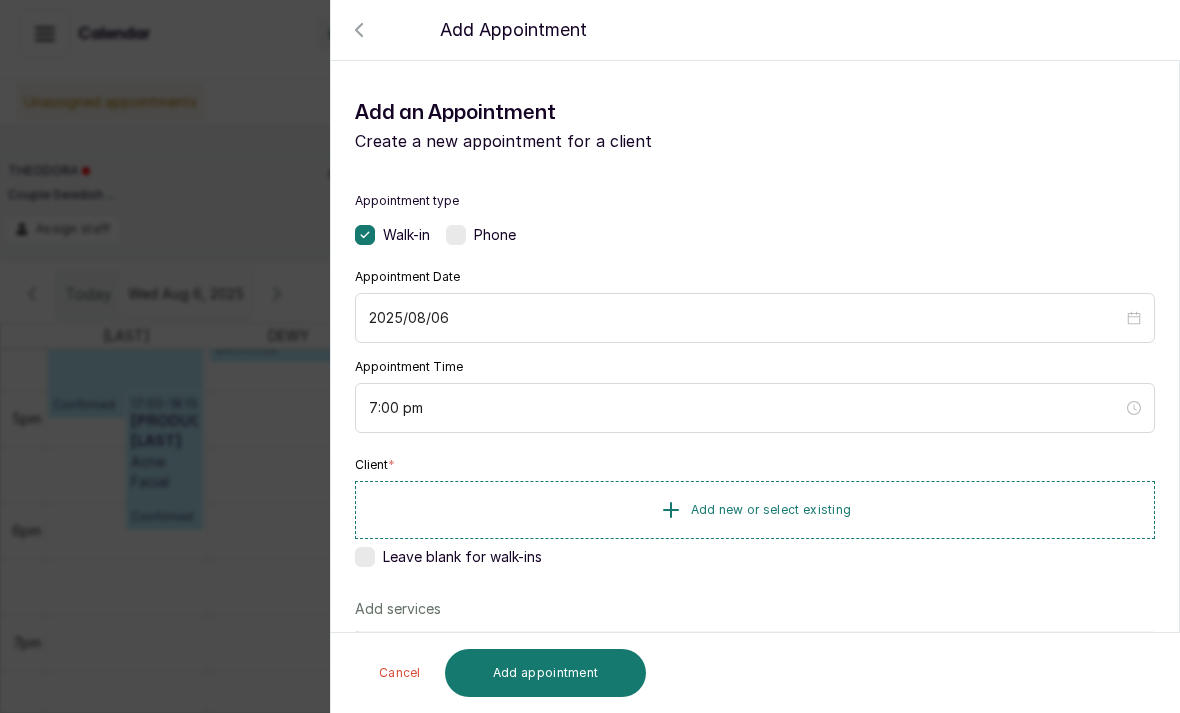 click 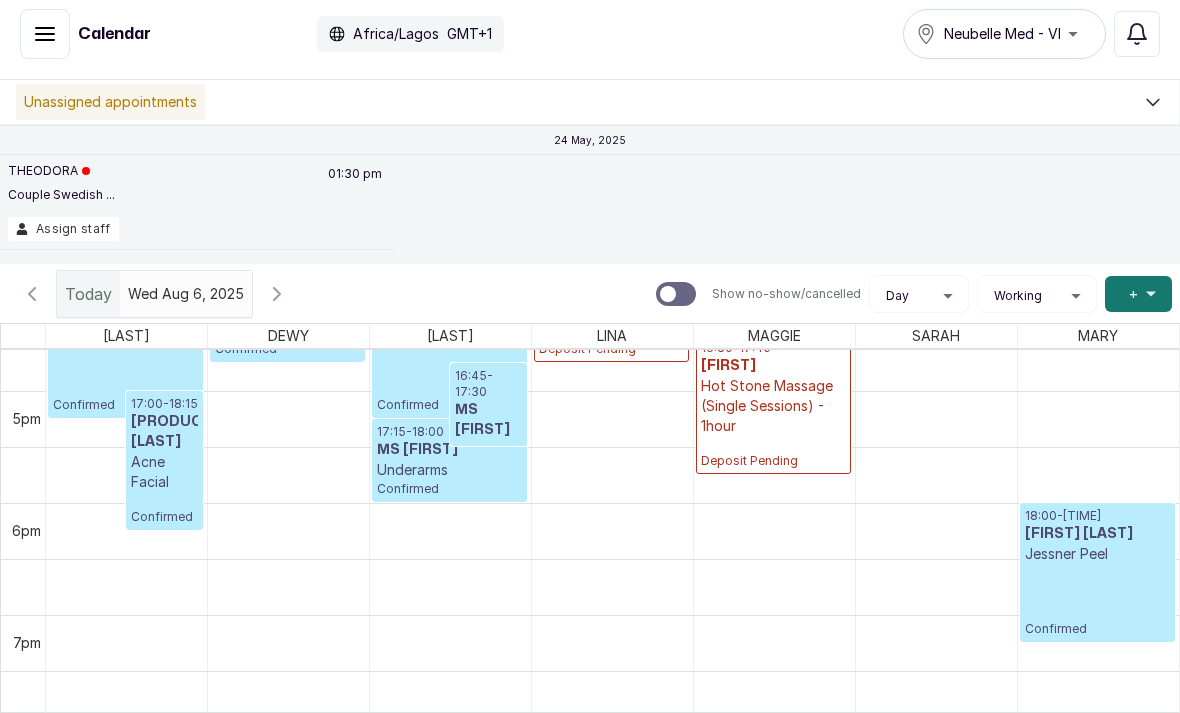 click at bounding box center (612, 531) 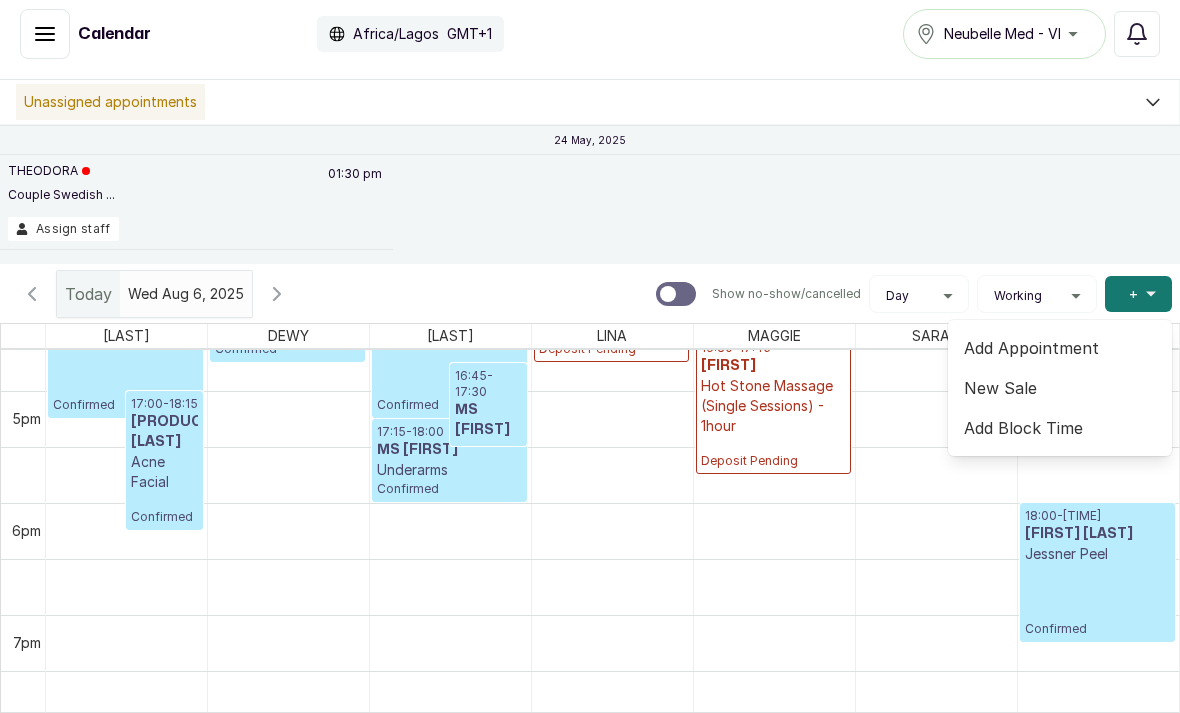 click on "Add Appointment" at bounding box center [1060, 348] 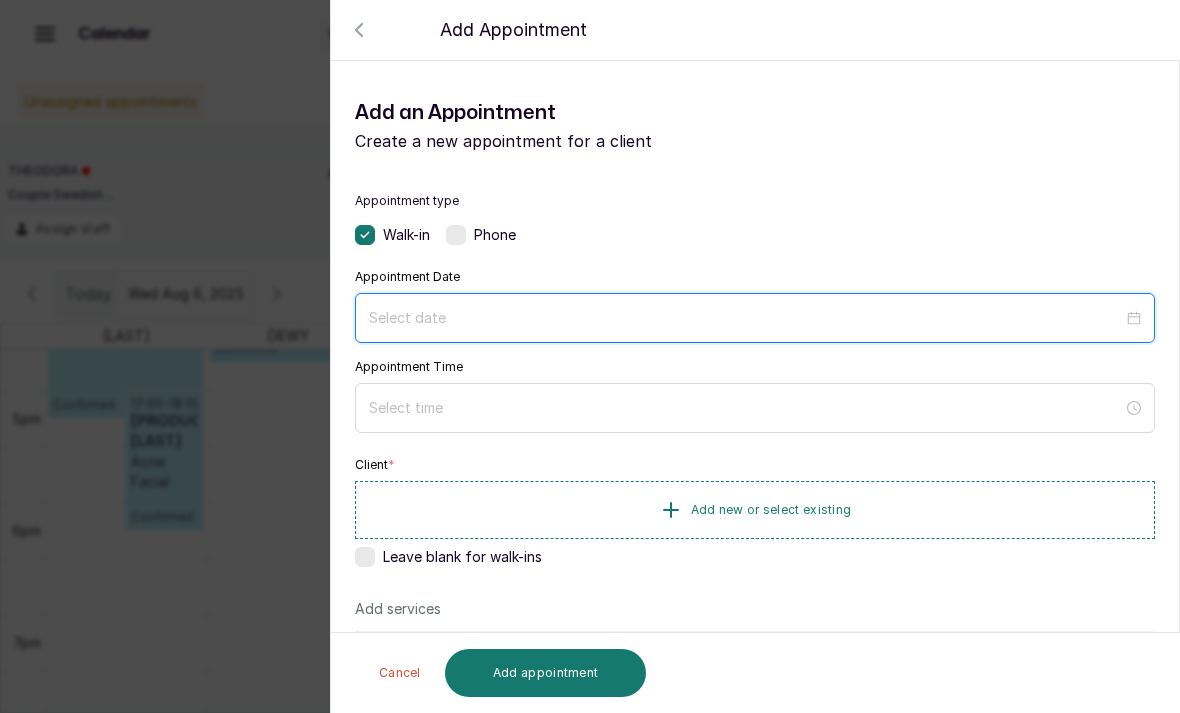 click at bounding box center (746, 318) 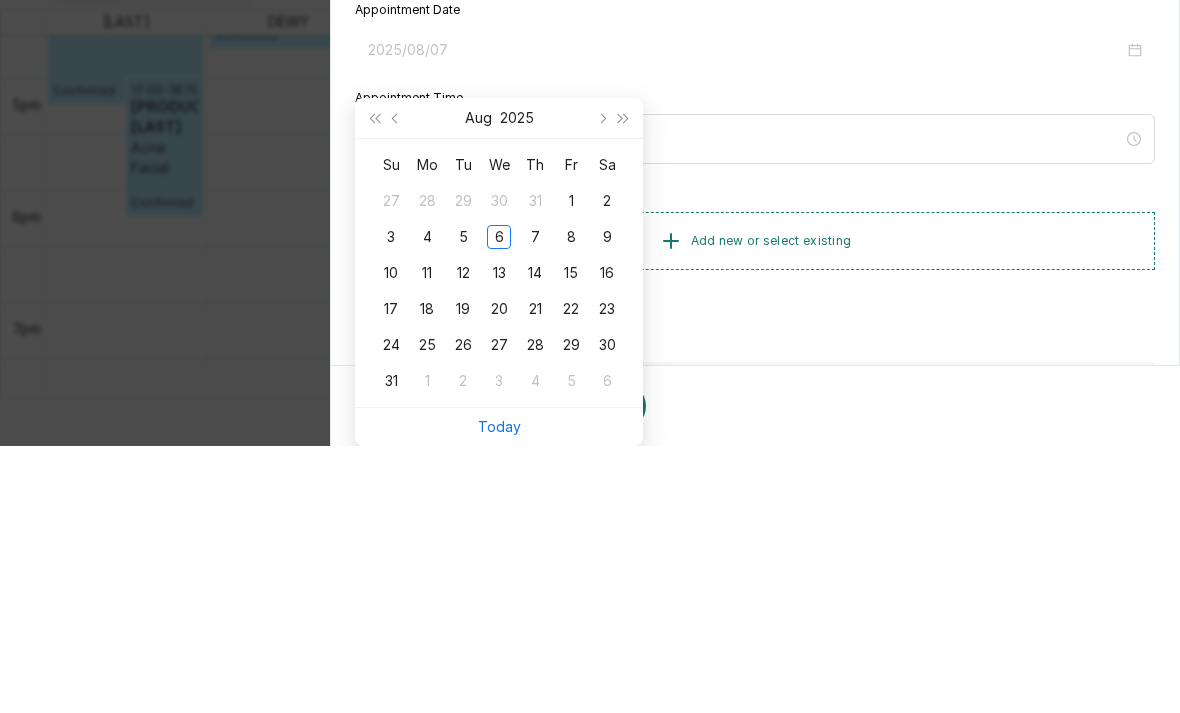 click on "7" at bounding box center (535, 504) 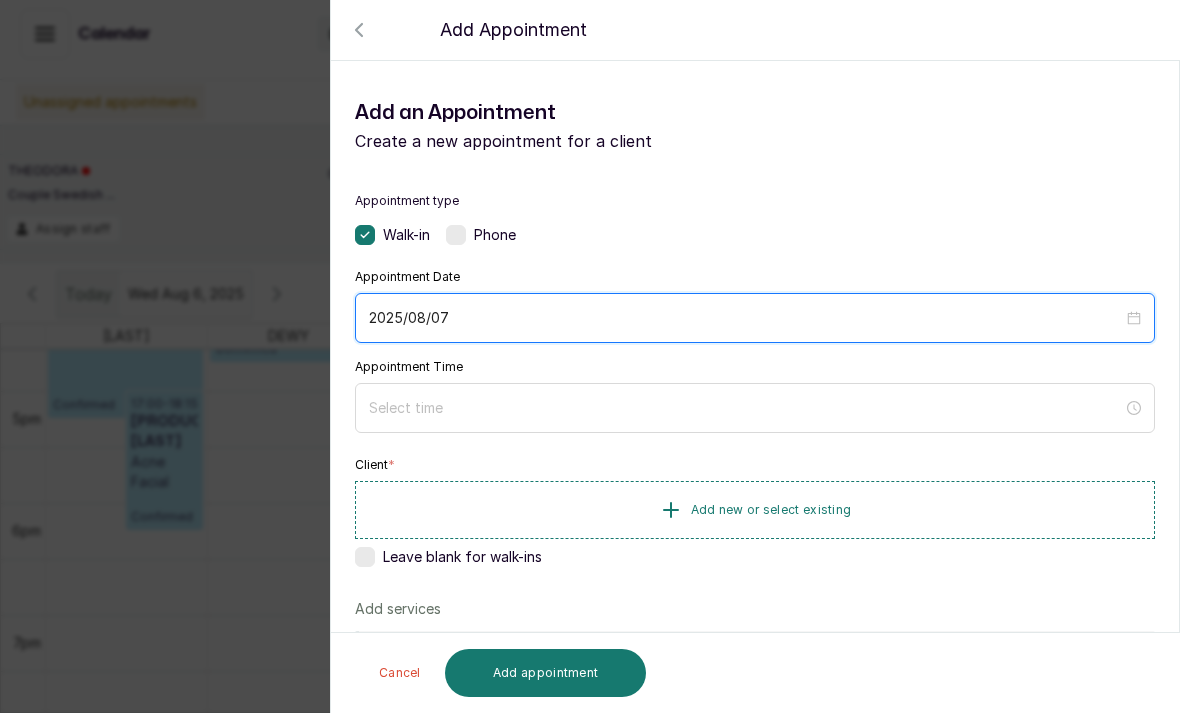 click on "2025/08/07" at bounding box center (746, 318) 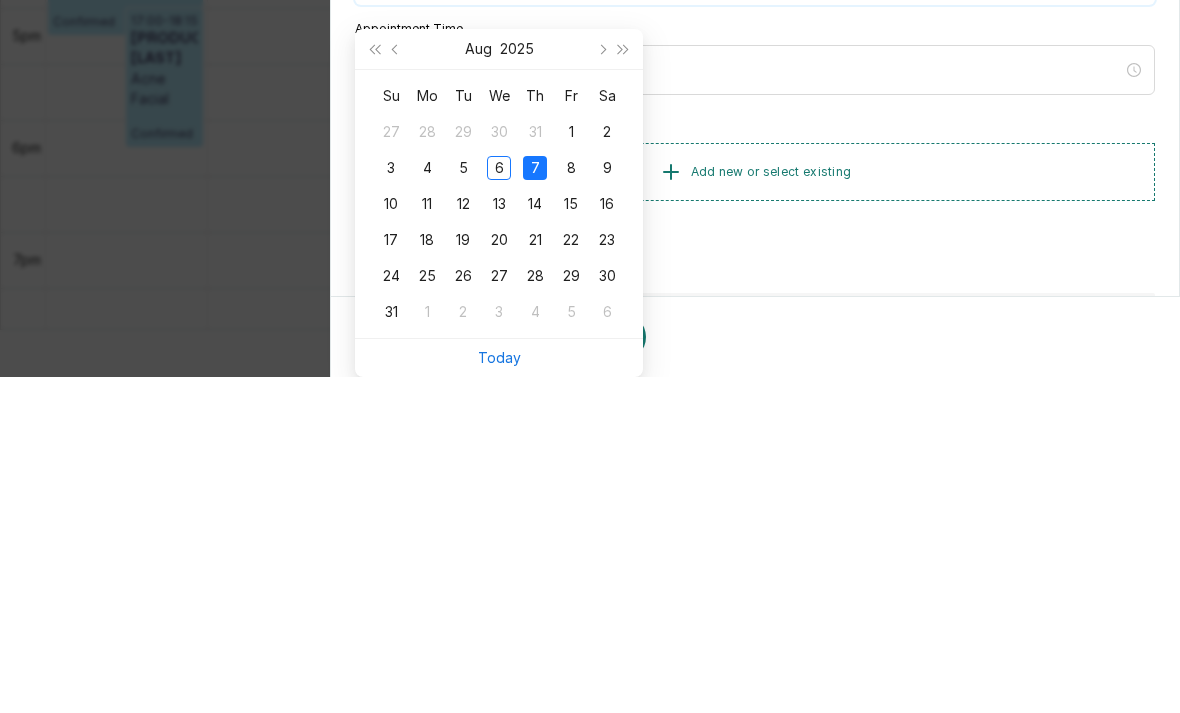 type on "2025/08/06" 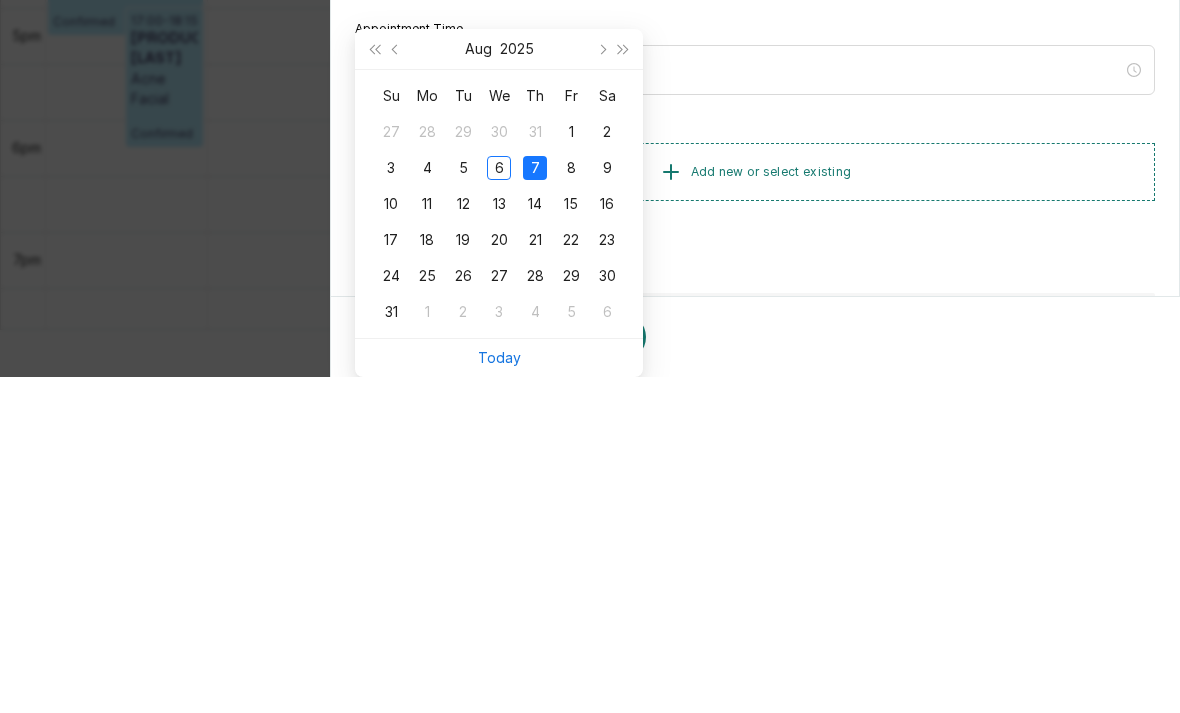 click on "6" at bounding box center [499, 504] 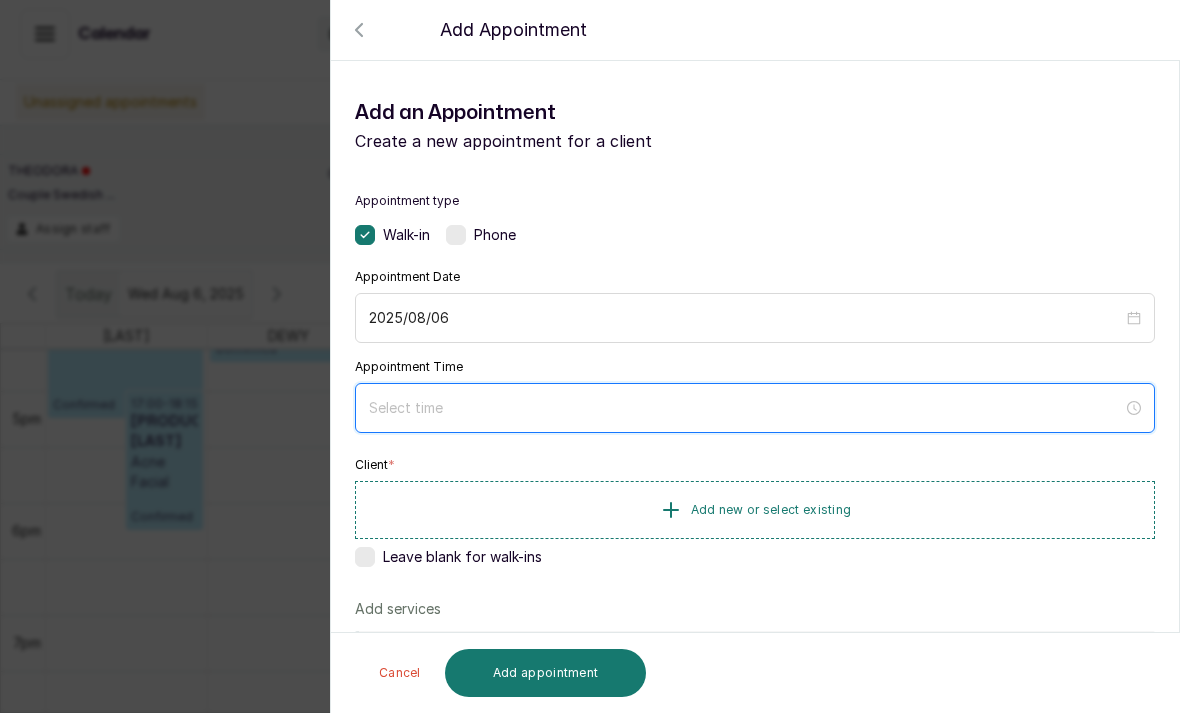 click at bounding box center (746, 408) 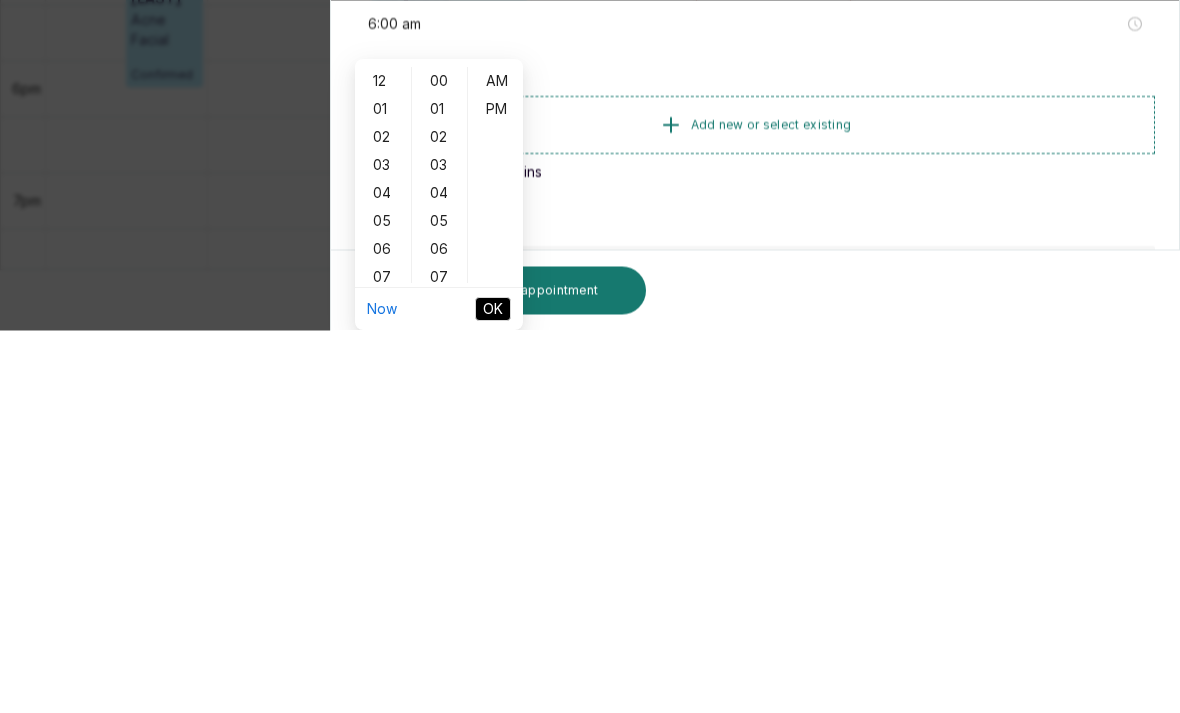 click on "06" at bounding box center (383, 632) 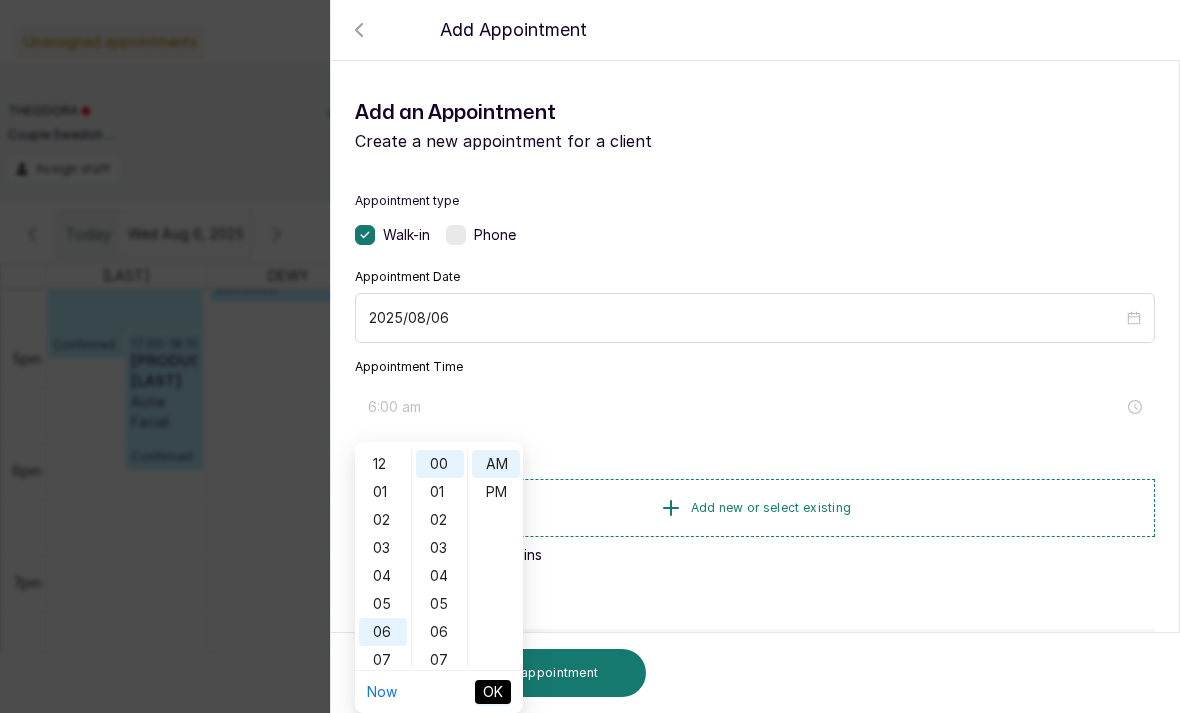 scroll, scrollTop: 120, scrollLeft: 0, axis: vertical 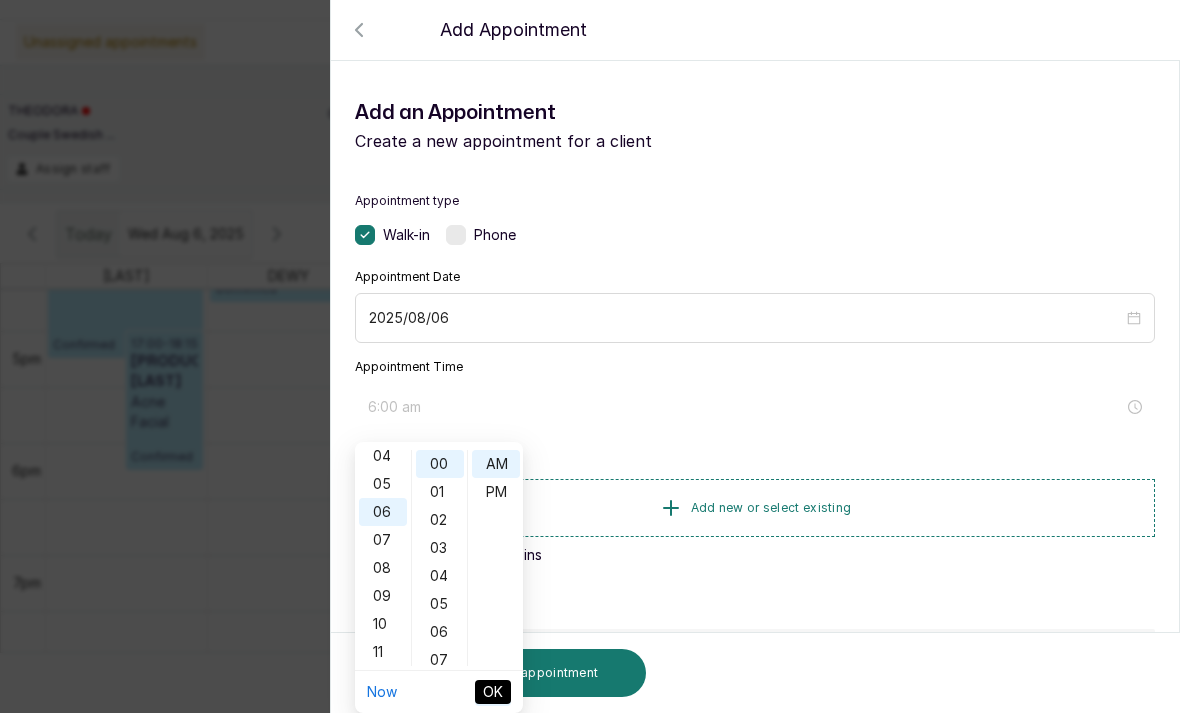 type on "6:00 pm" 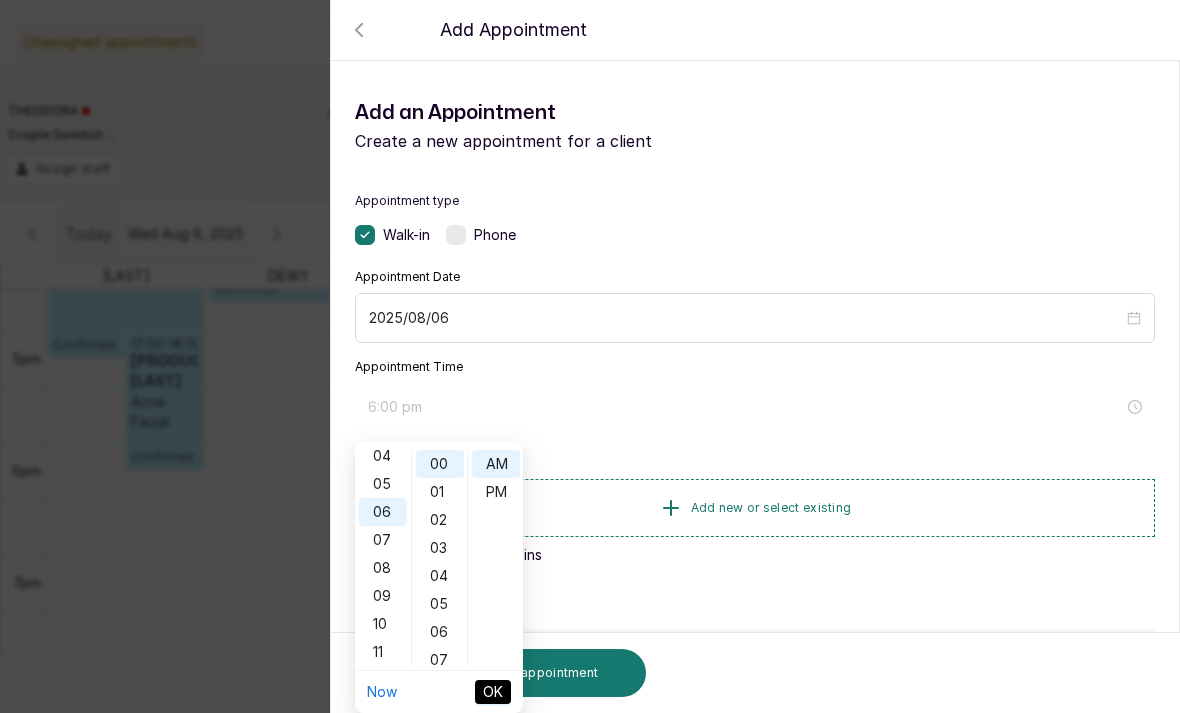 click on "PM" at bounding box center (496, 492) 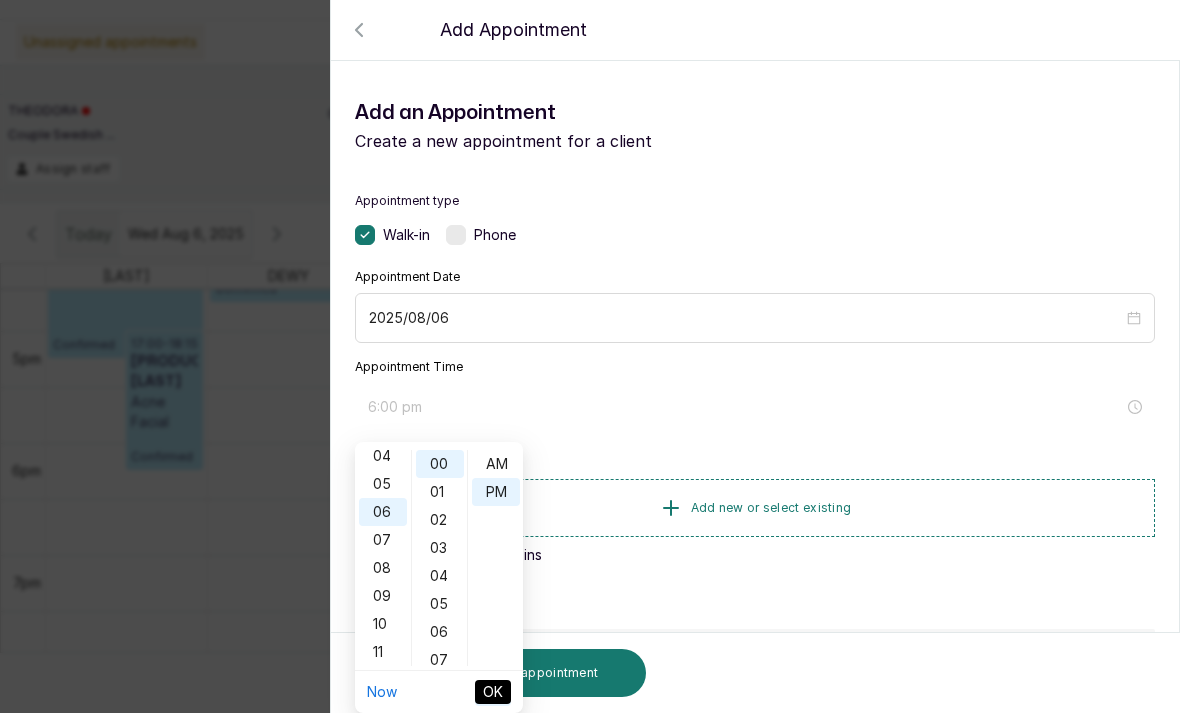 click on "OK" at bounding box center [493, 692] 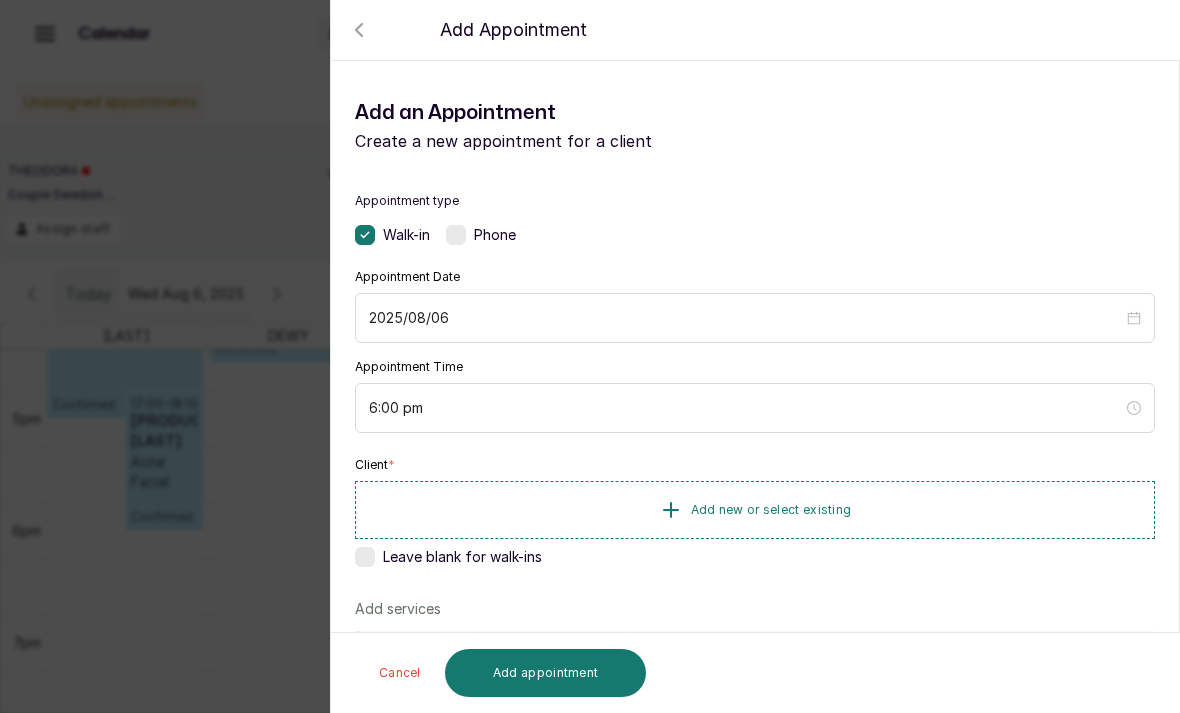 click on "Add new or select existing" at bounding box center [771, 510] 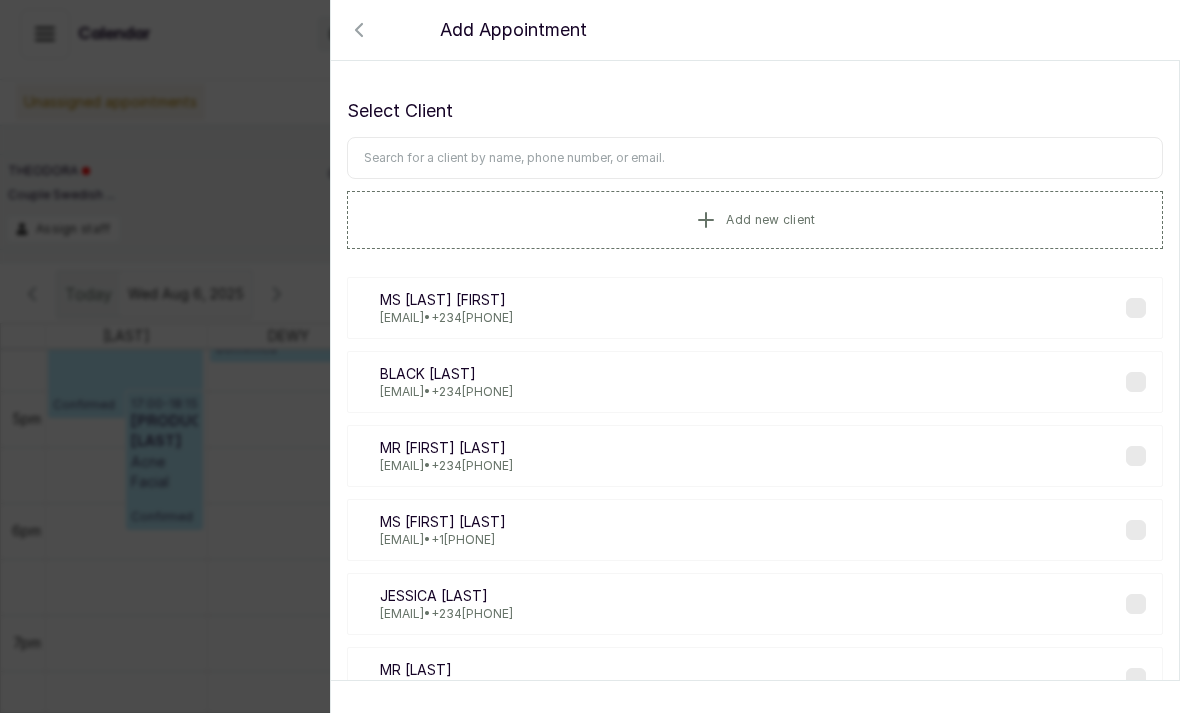 click at bounding box center [755, 158] 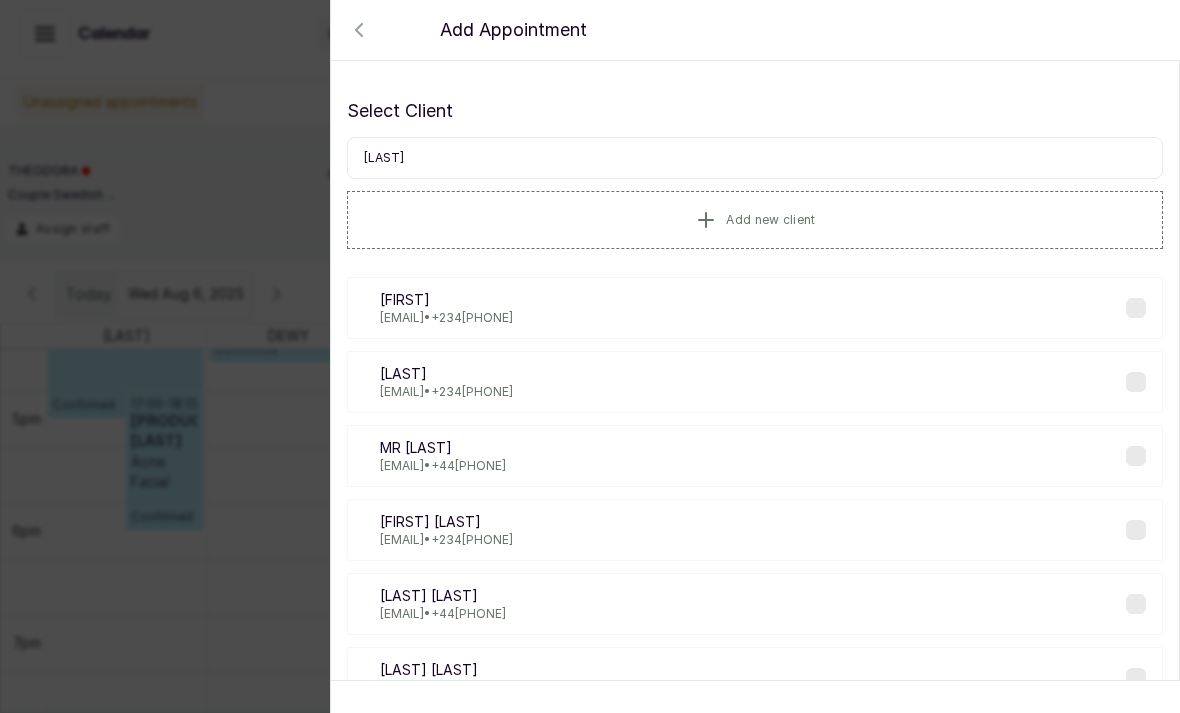 scroll, scrollTop: 0, scrollLeft: 0, axis: both 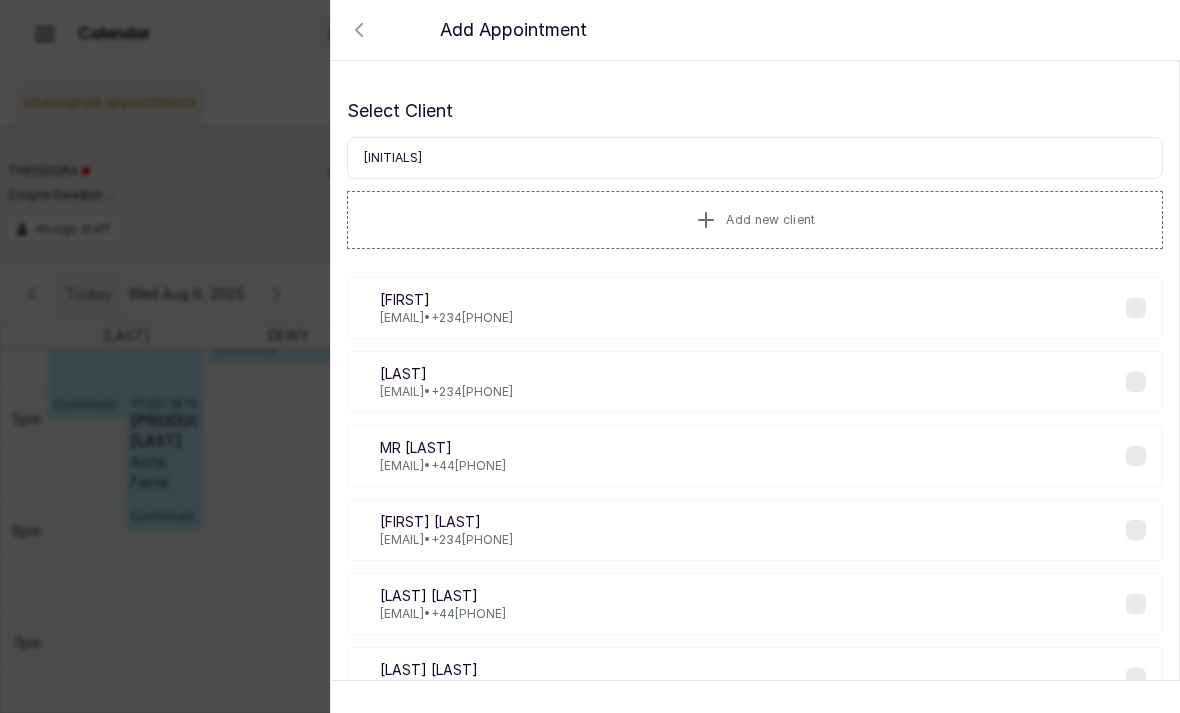 type on "B" 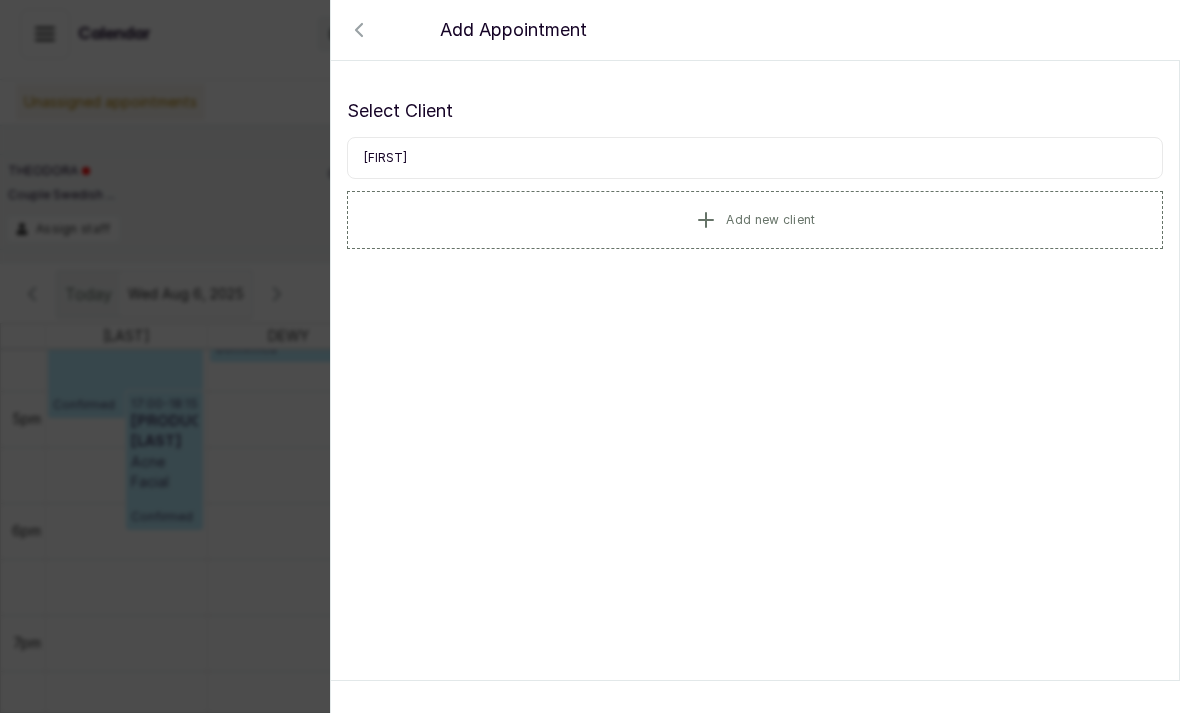 scroll, scrollTop: 0, scrollLeft: 0, axis: both 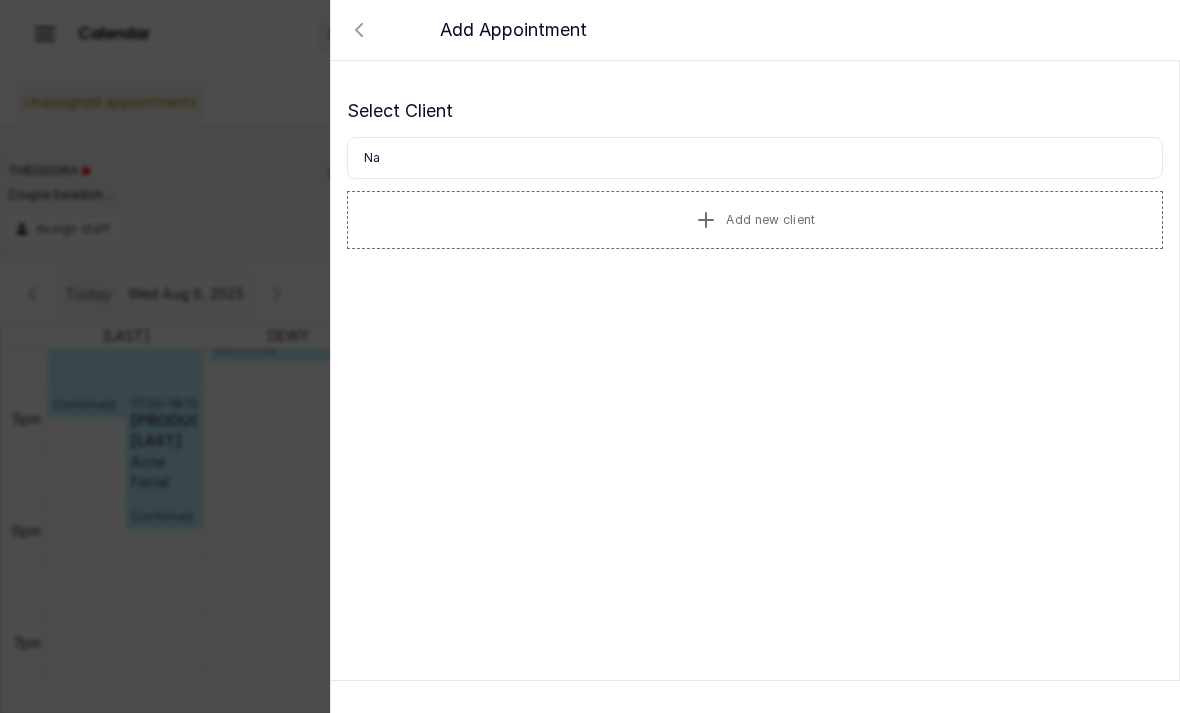type on "N" 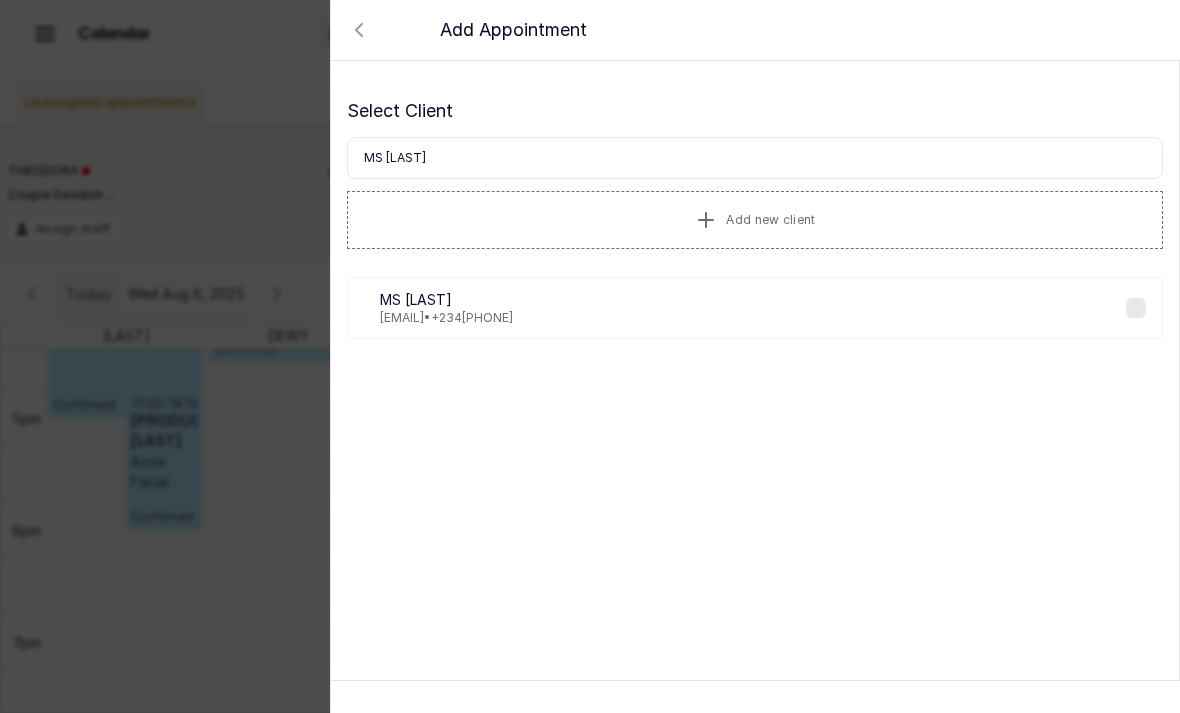 type on "MS [LAST]" 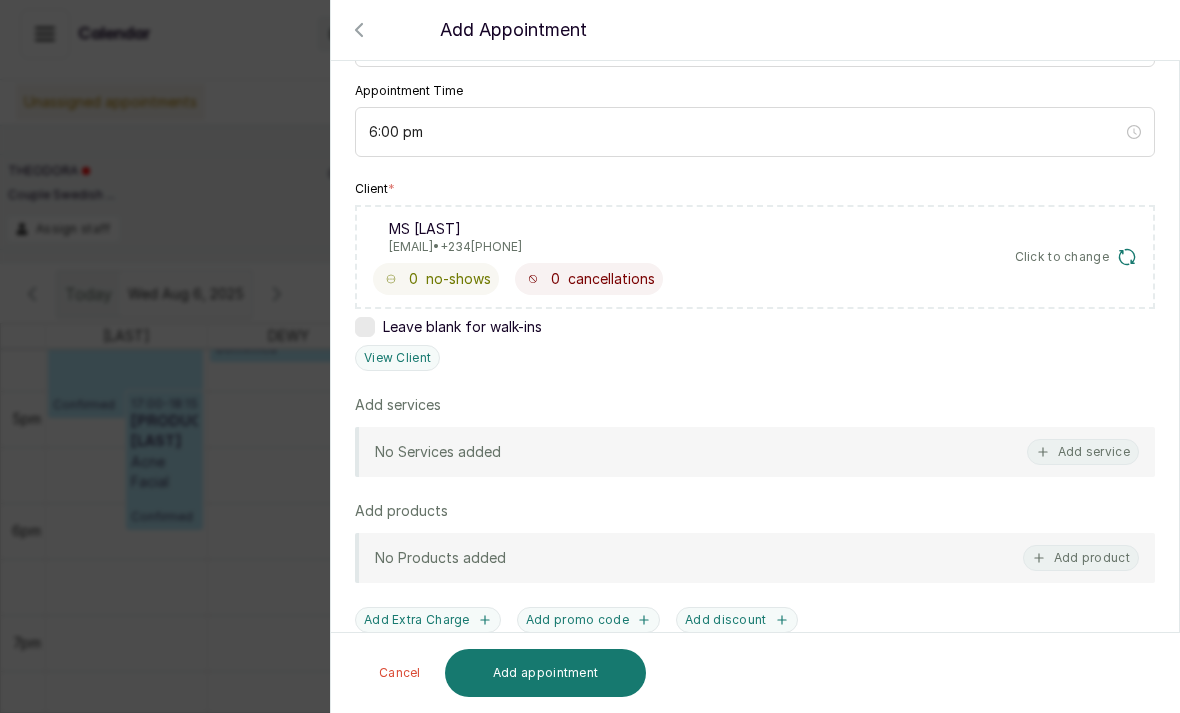 scroll, scrollTop: 278, scrollLeft: 0, axis: vertical 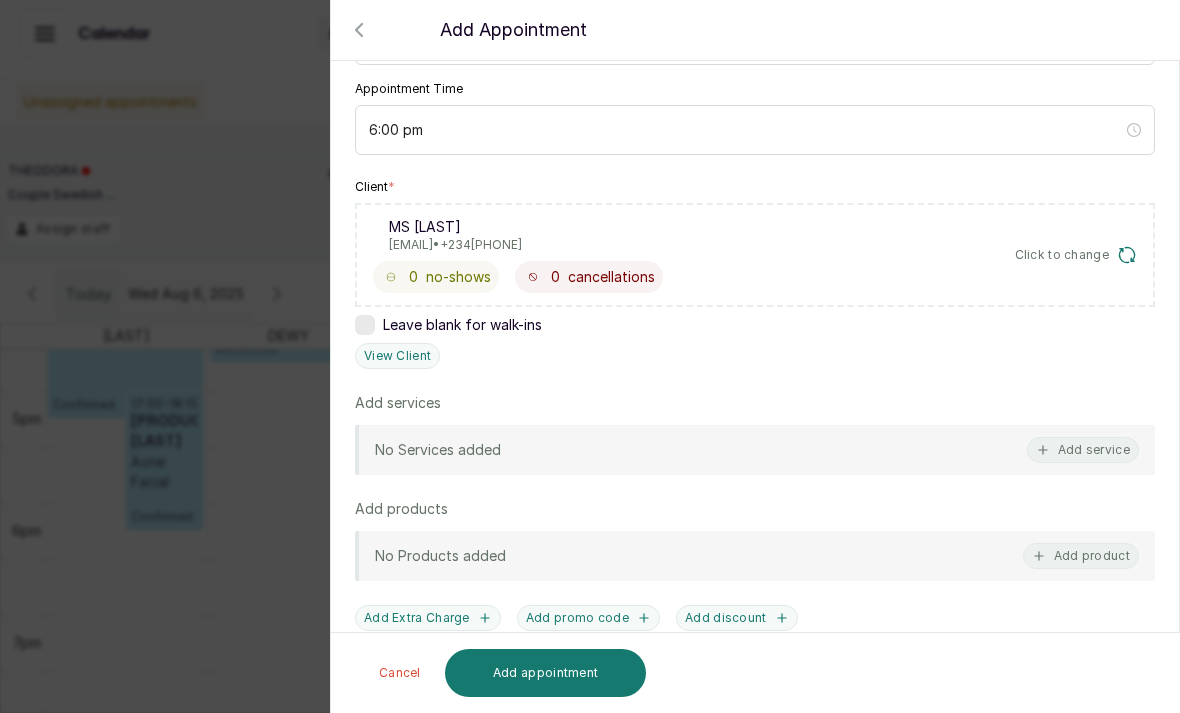 click on "Add service" at bounding box center [1083, 450] 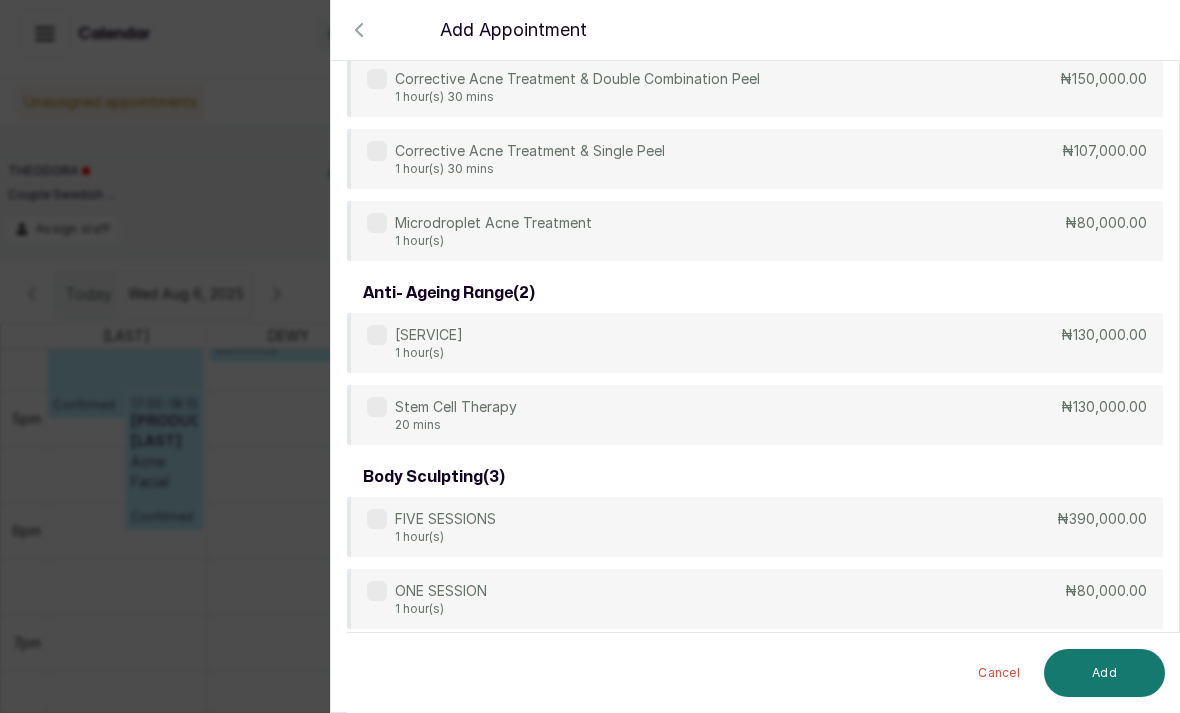scroll, scrollTop: 123, scrollLeft: 0, axis: vertical 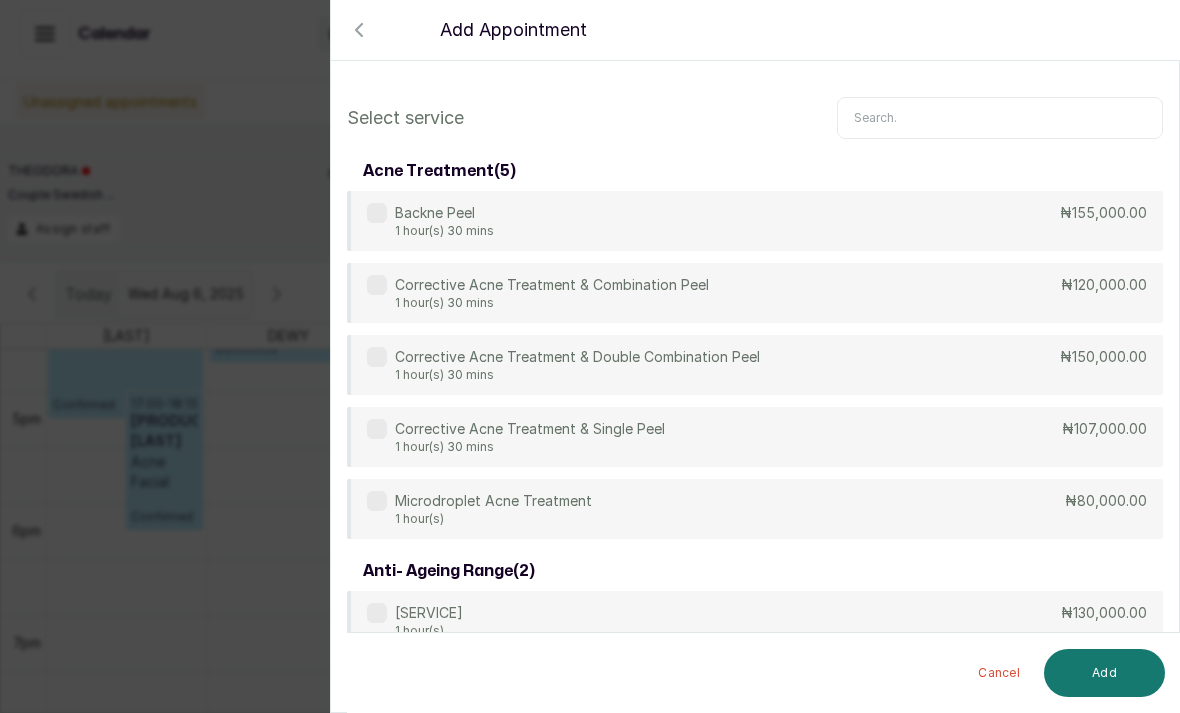 click at bounding box center (1000, 118) 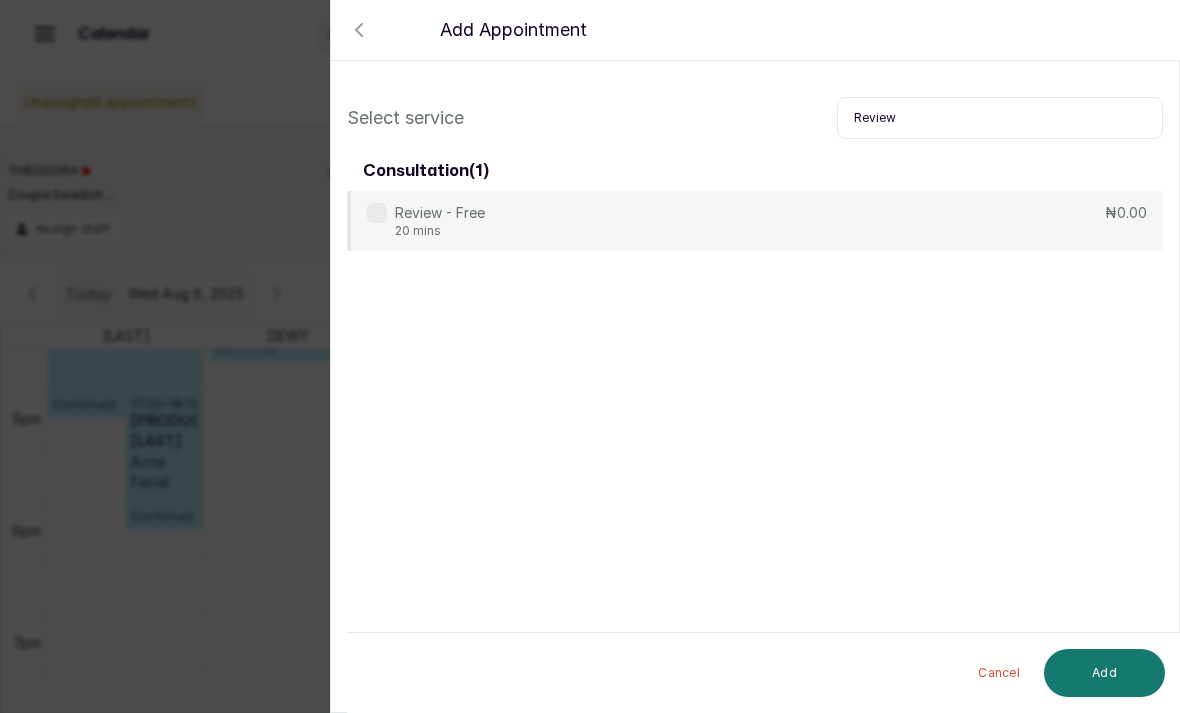 scroll, scrollTop: 67, scrollLeft: 0, axis: vertical 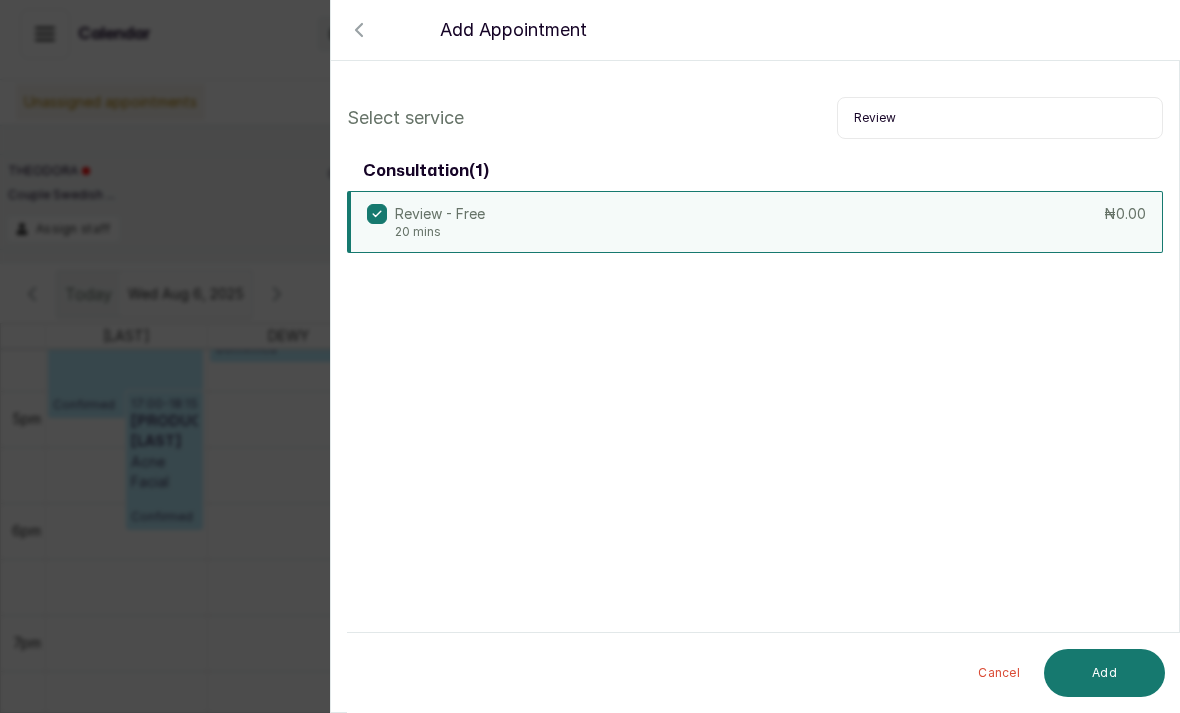click on "Add" at bounding box center (1104, 673) 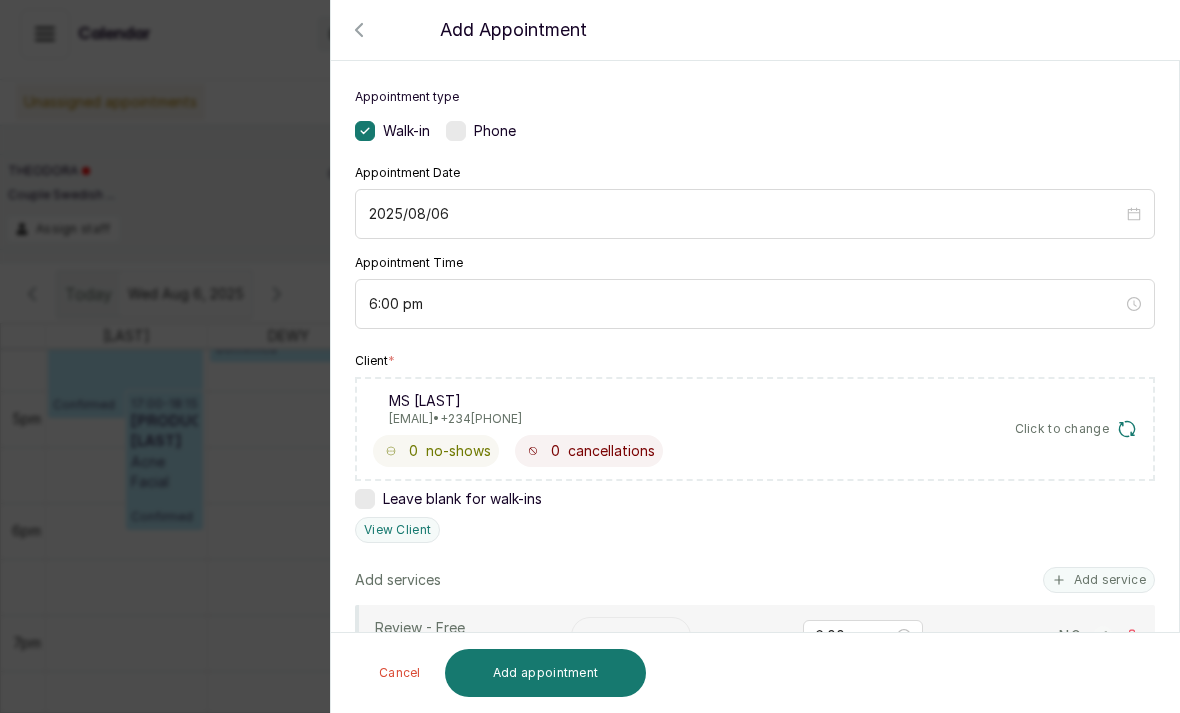 scroll, scrollTop: 114, scrollLeft: 0, axis: vertical 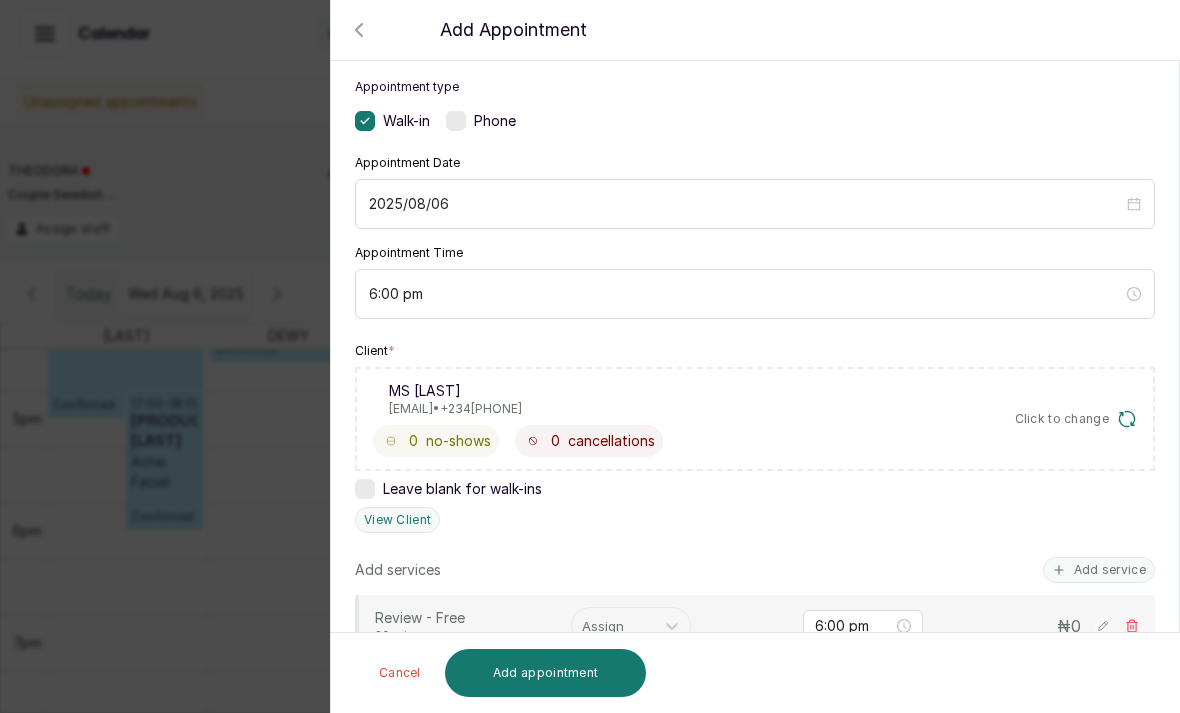 click on "Add appointment" at bounding box center [546, 673] 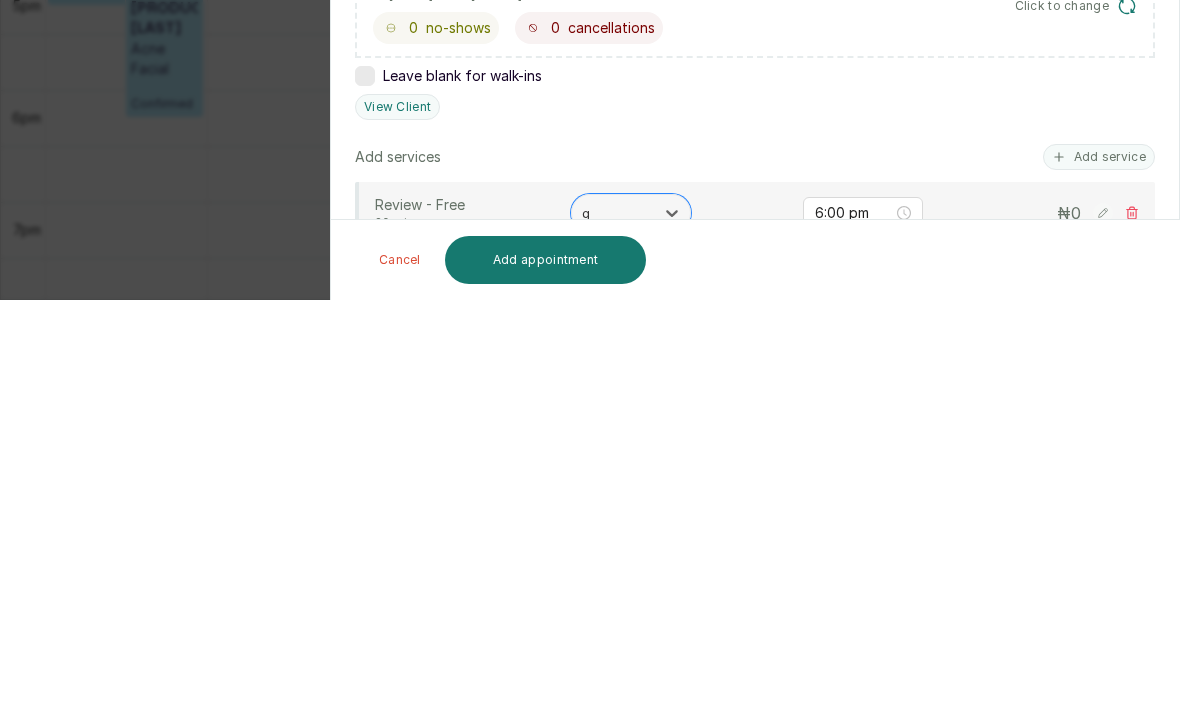 type on "[INITIALS]" 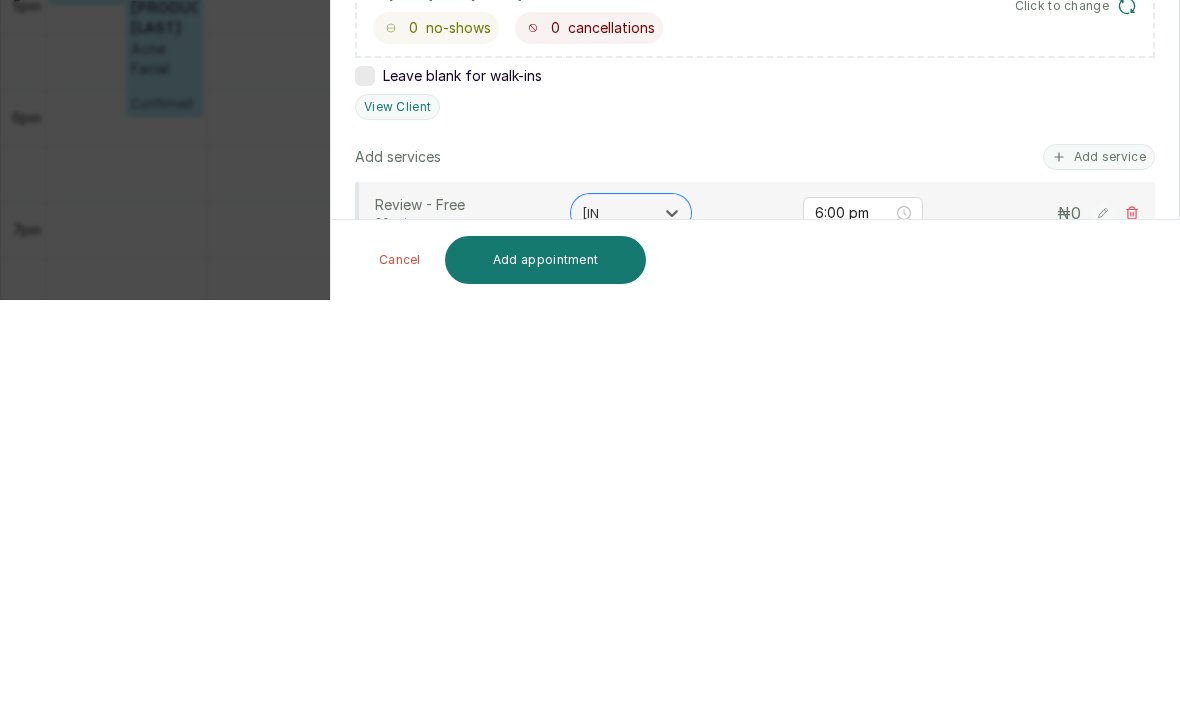 type 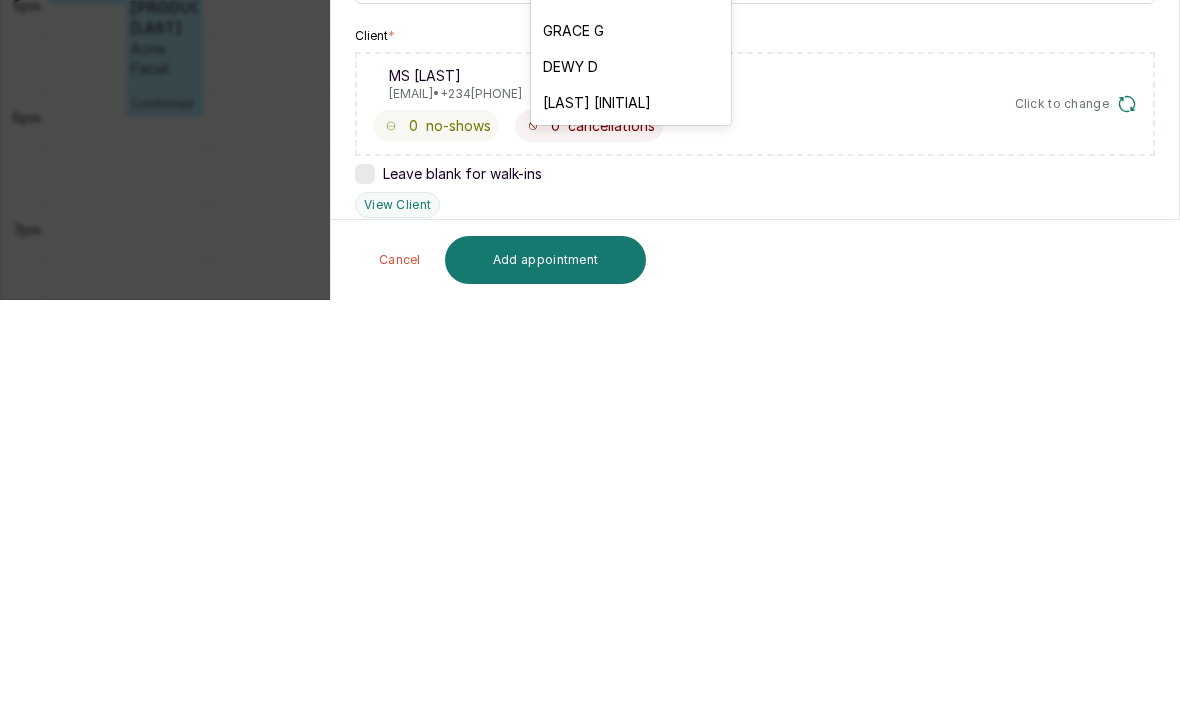 scroll, scrollTop: 2, scrollLeft: 0, axis: vertical 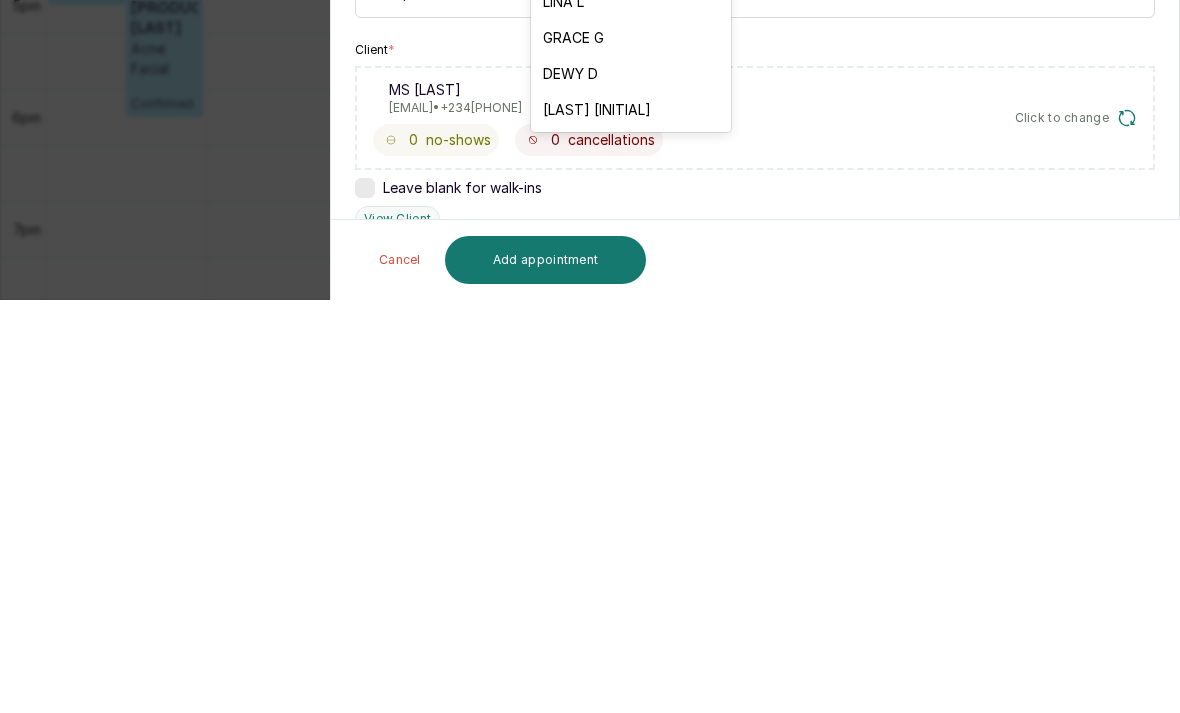 click on "GRACE G" at bounding box center [631, 451] 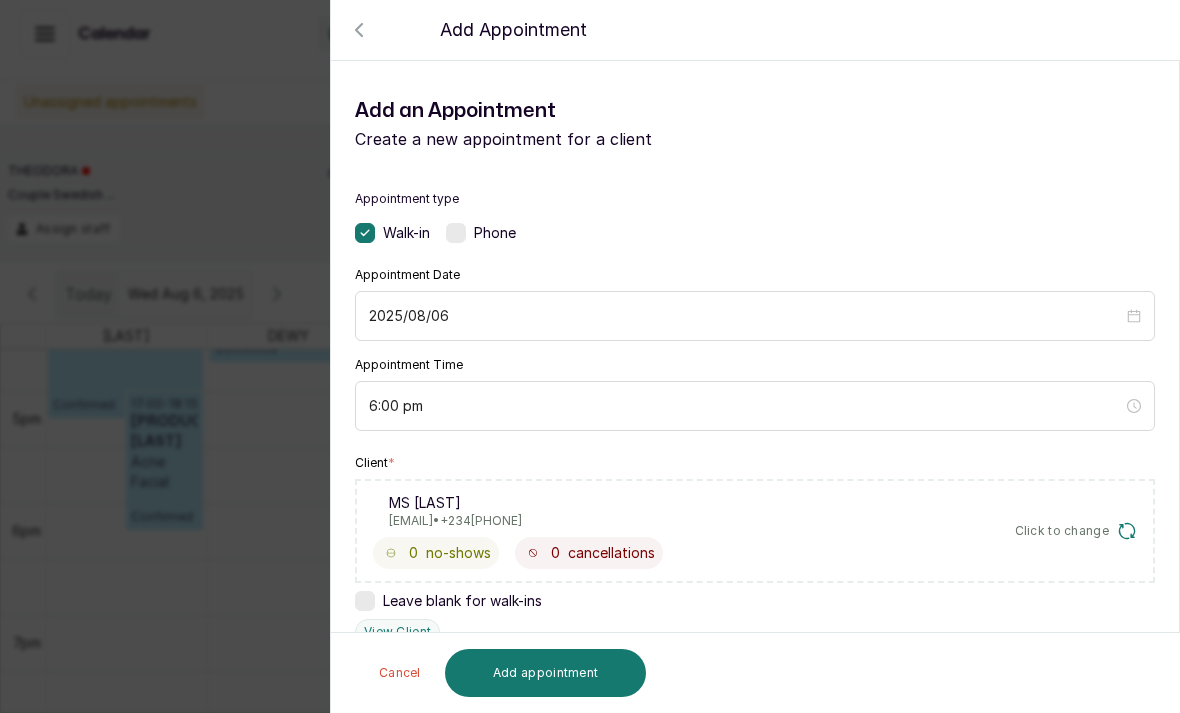 click on "Add appointment" at bounding box center [546, 673] 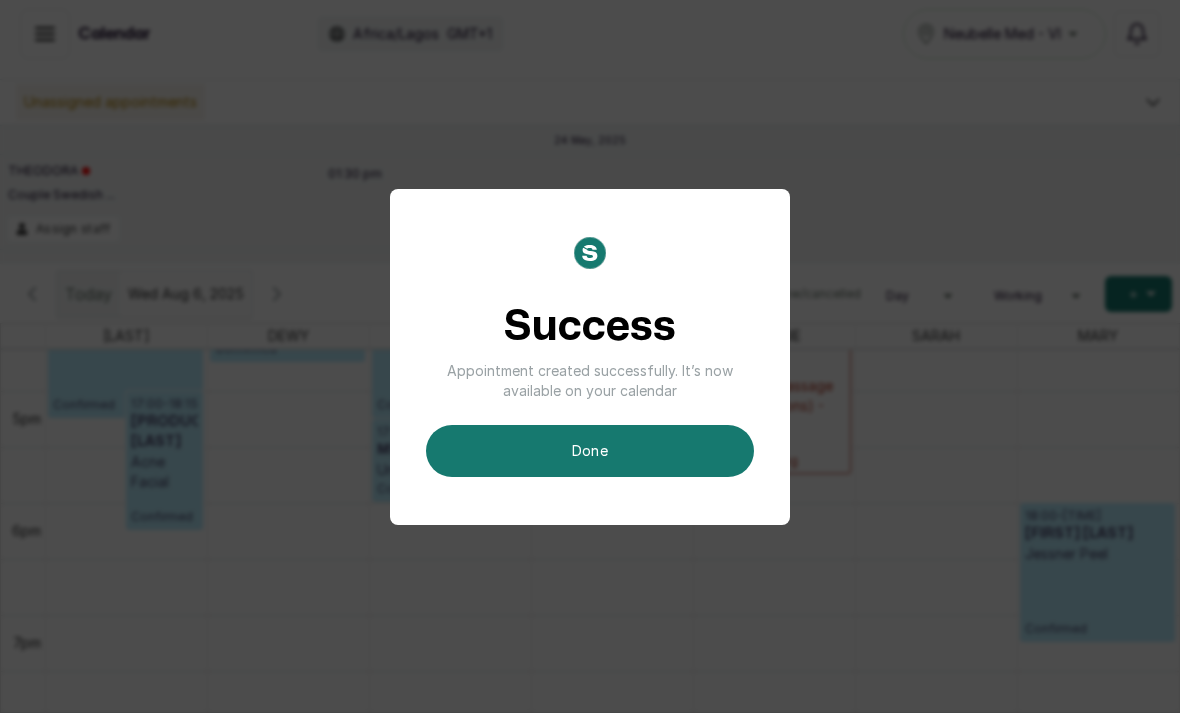click on "done" at bounding box center (590, 451) 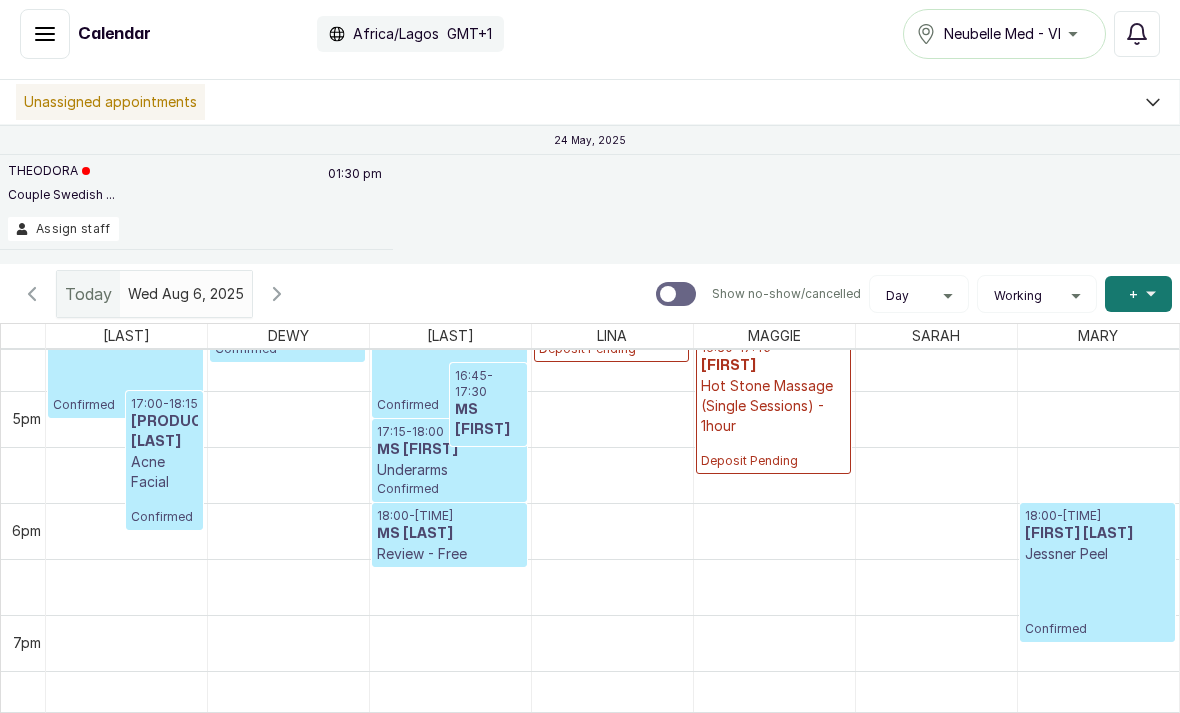 scroll, scrollTop: 673, scrollLeft: 0, axis: vertical 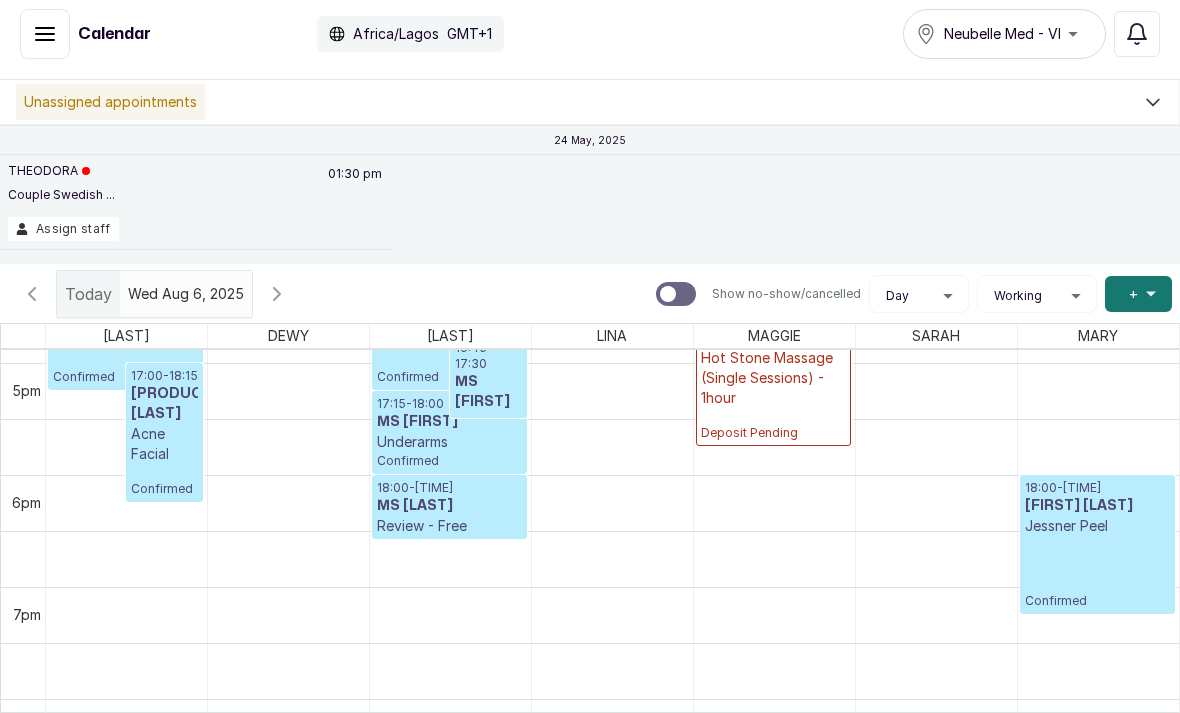 click at bounding box center [612, 783] 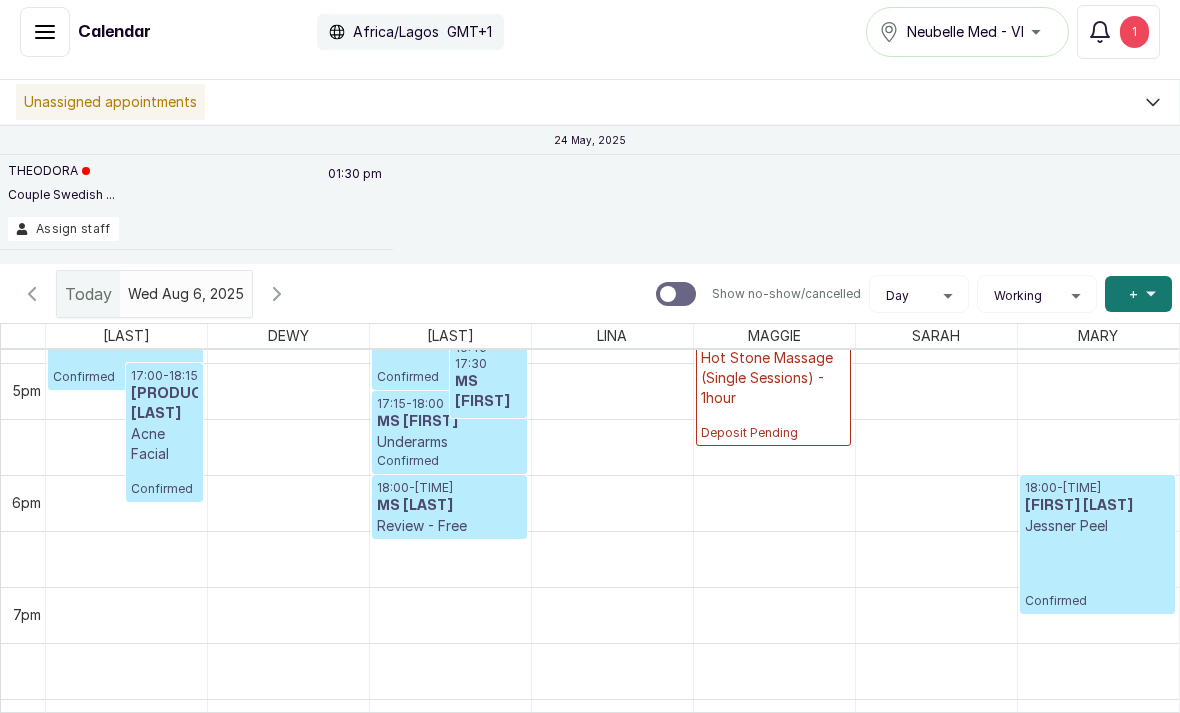 click at bounding box center (612, 783) 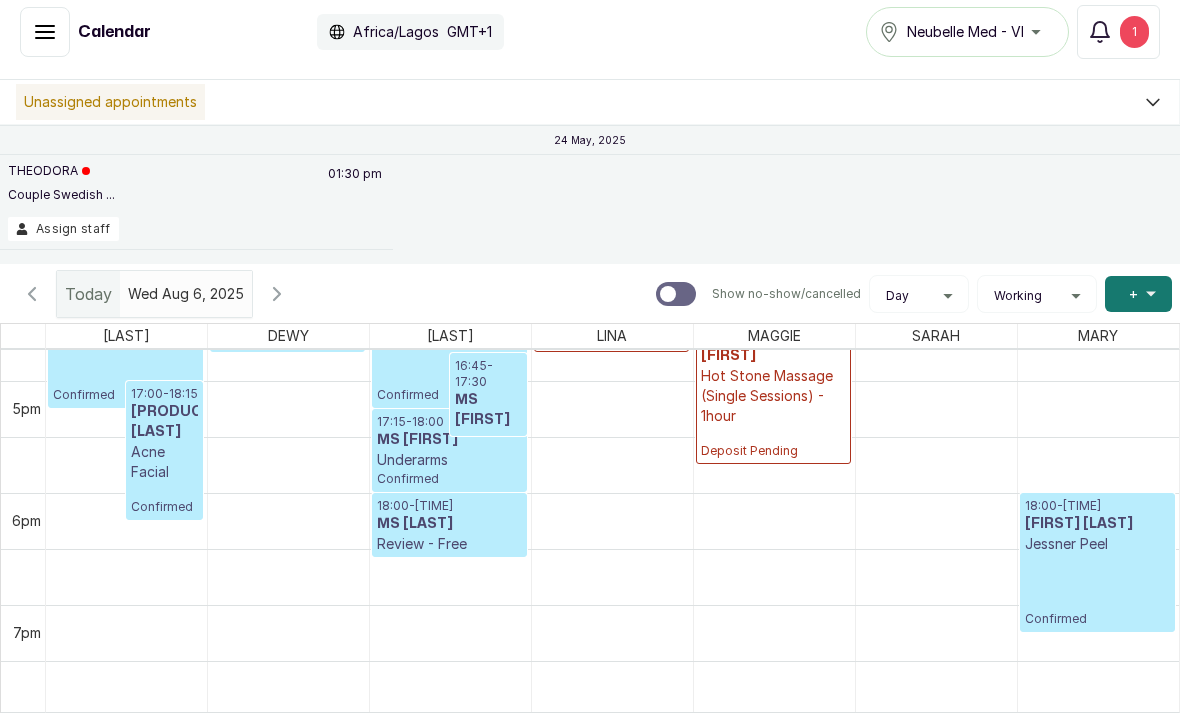 scroll, scrollTop: 1861, scrollLeft: 0, axis: vertical 